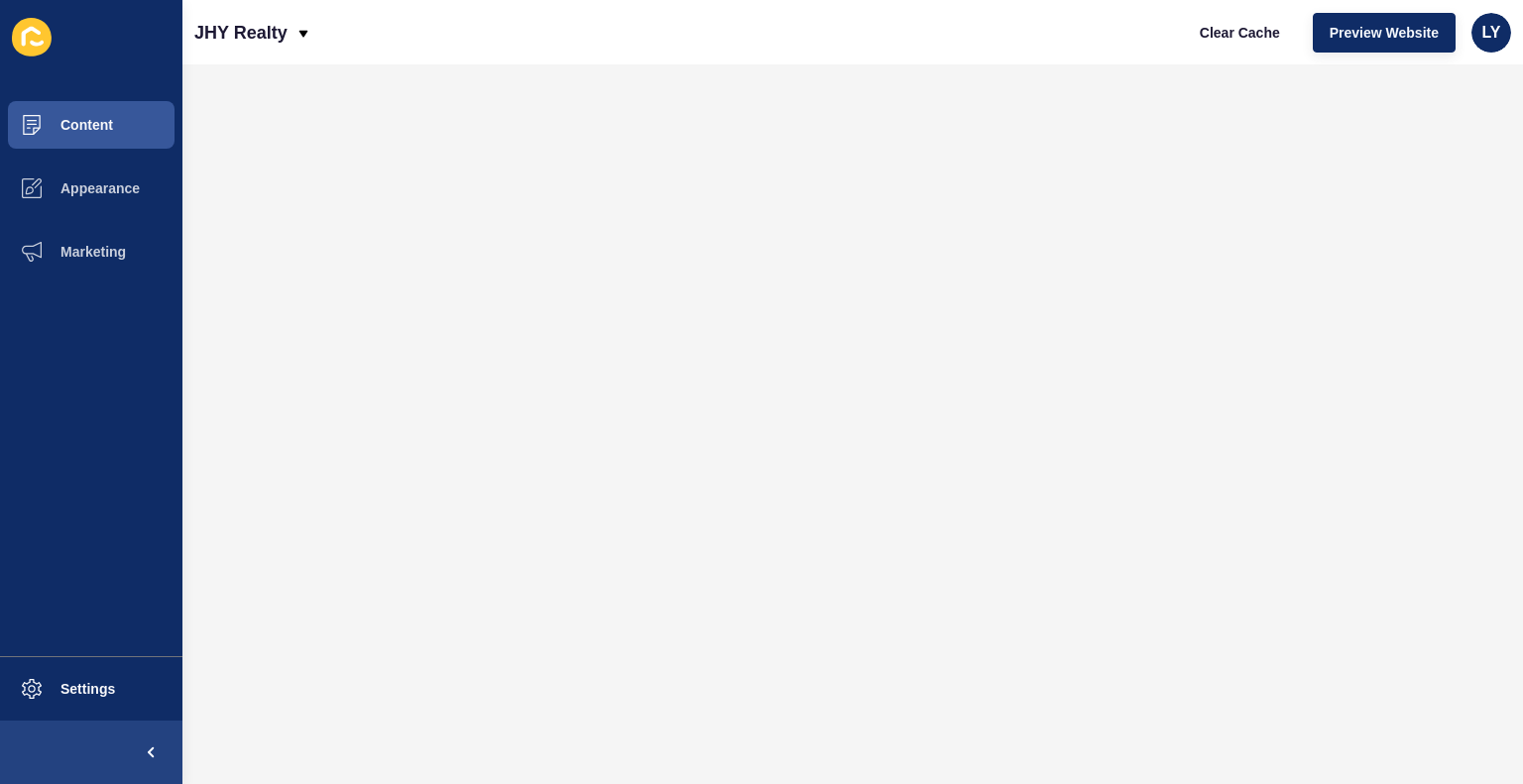scroll, scrollTop: 0, scrollLeft: 0, axis: both 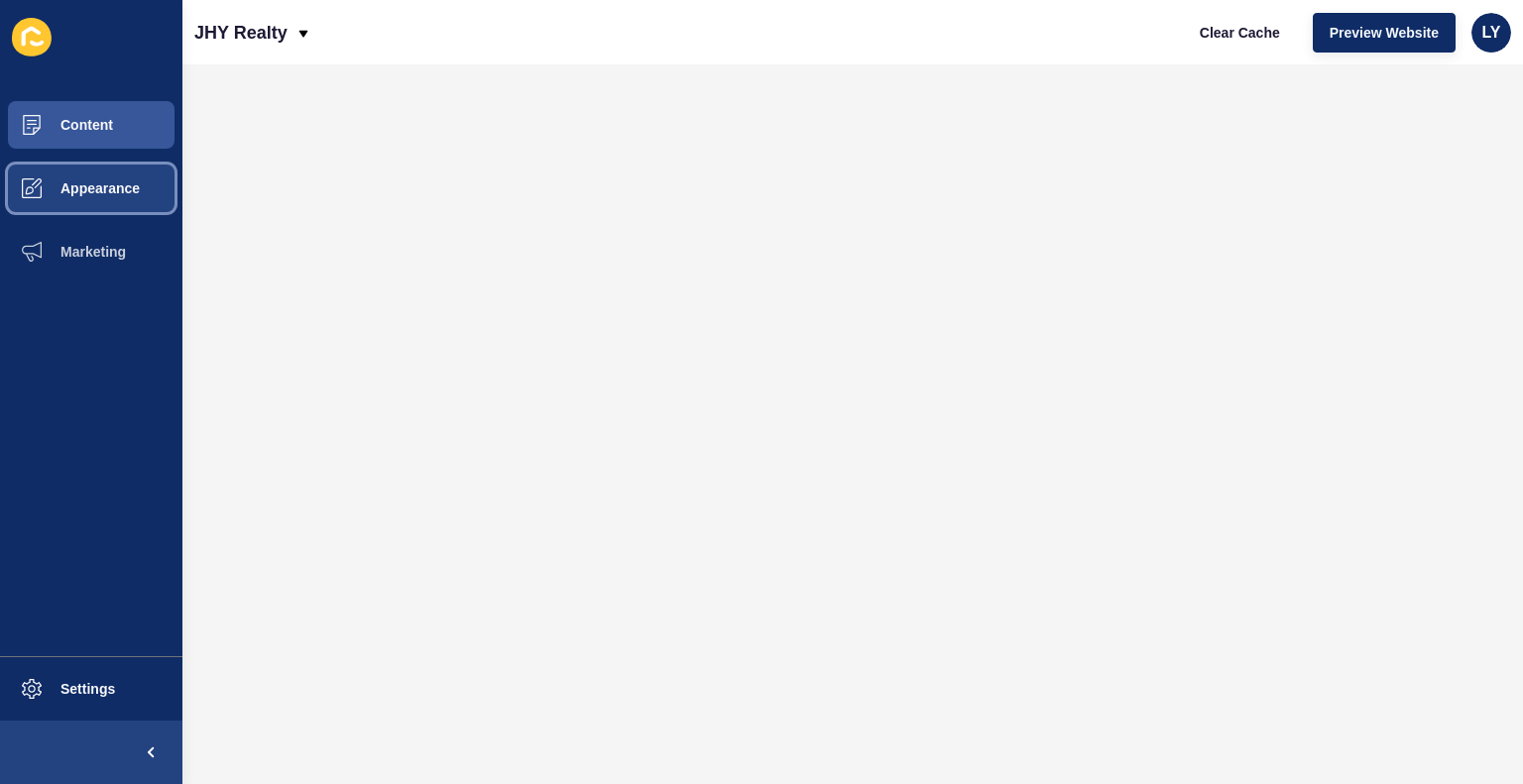 click on "Appearance" at bounding box center (68, 188) 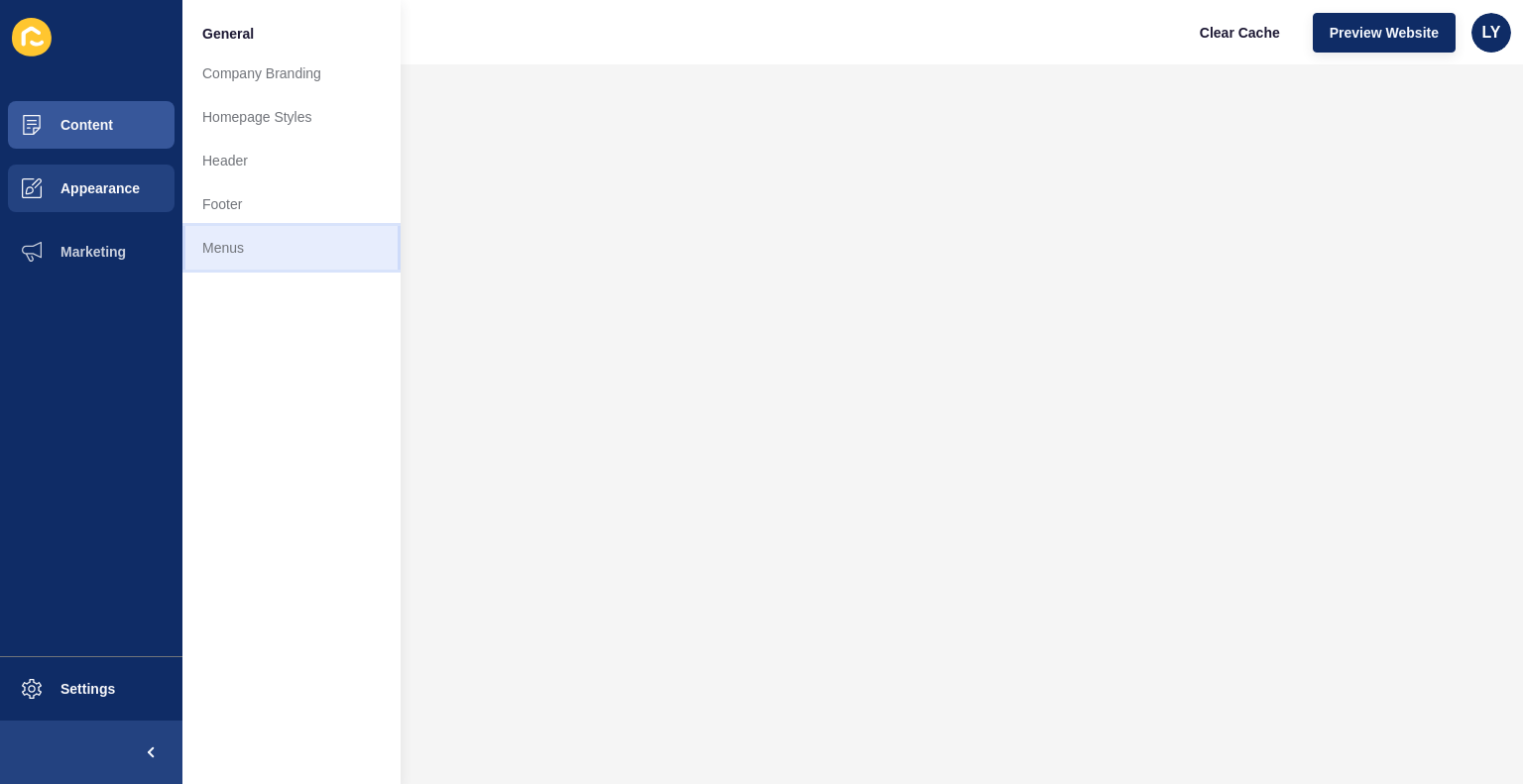 click on "Menus" at bounding box center [292, 248] 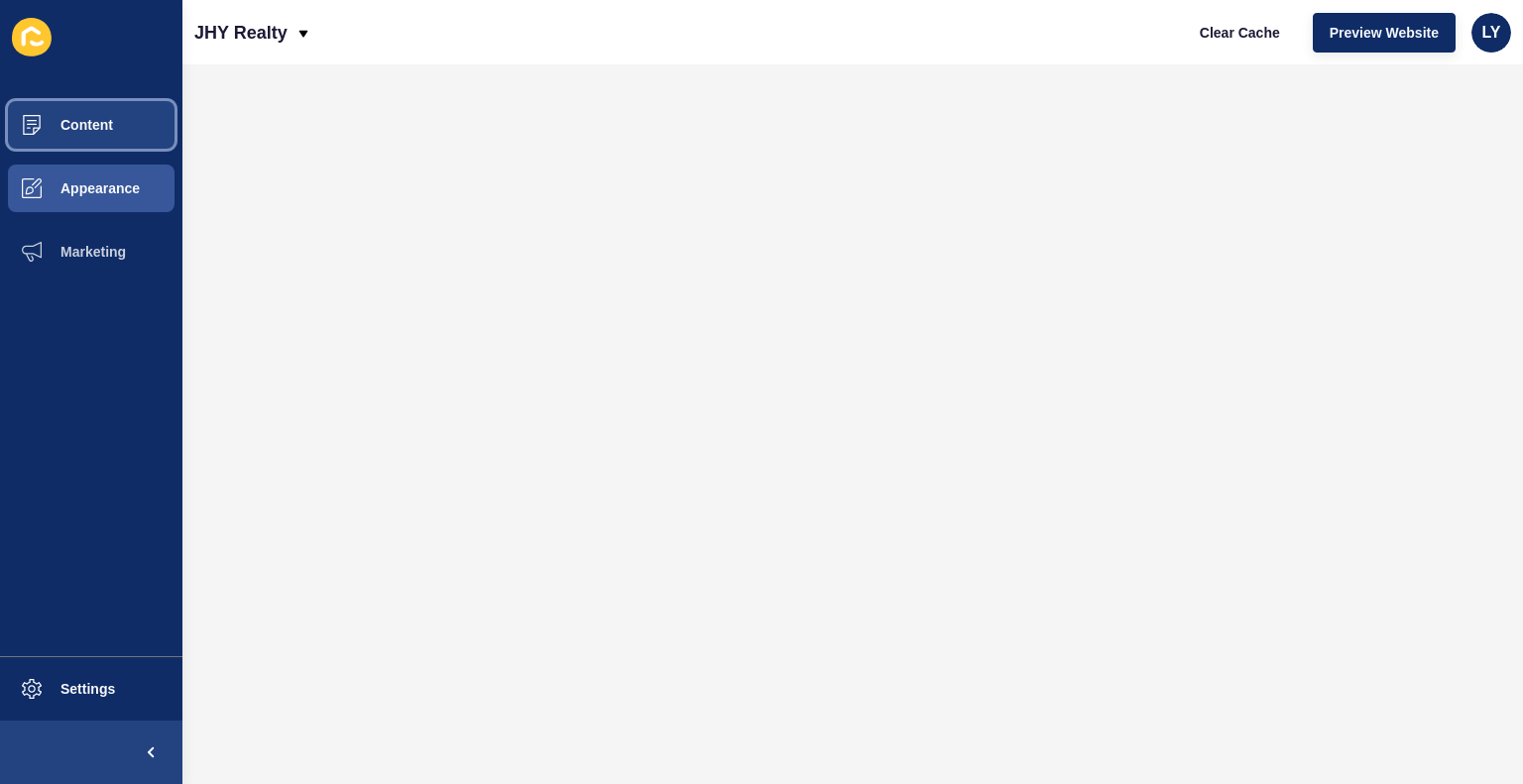 drag, startPoint x: 75, startPoint y: 127, endPoint x: 55, endPoint y: 124, distance: 20.223748 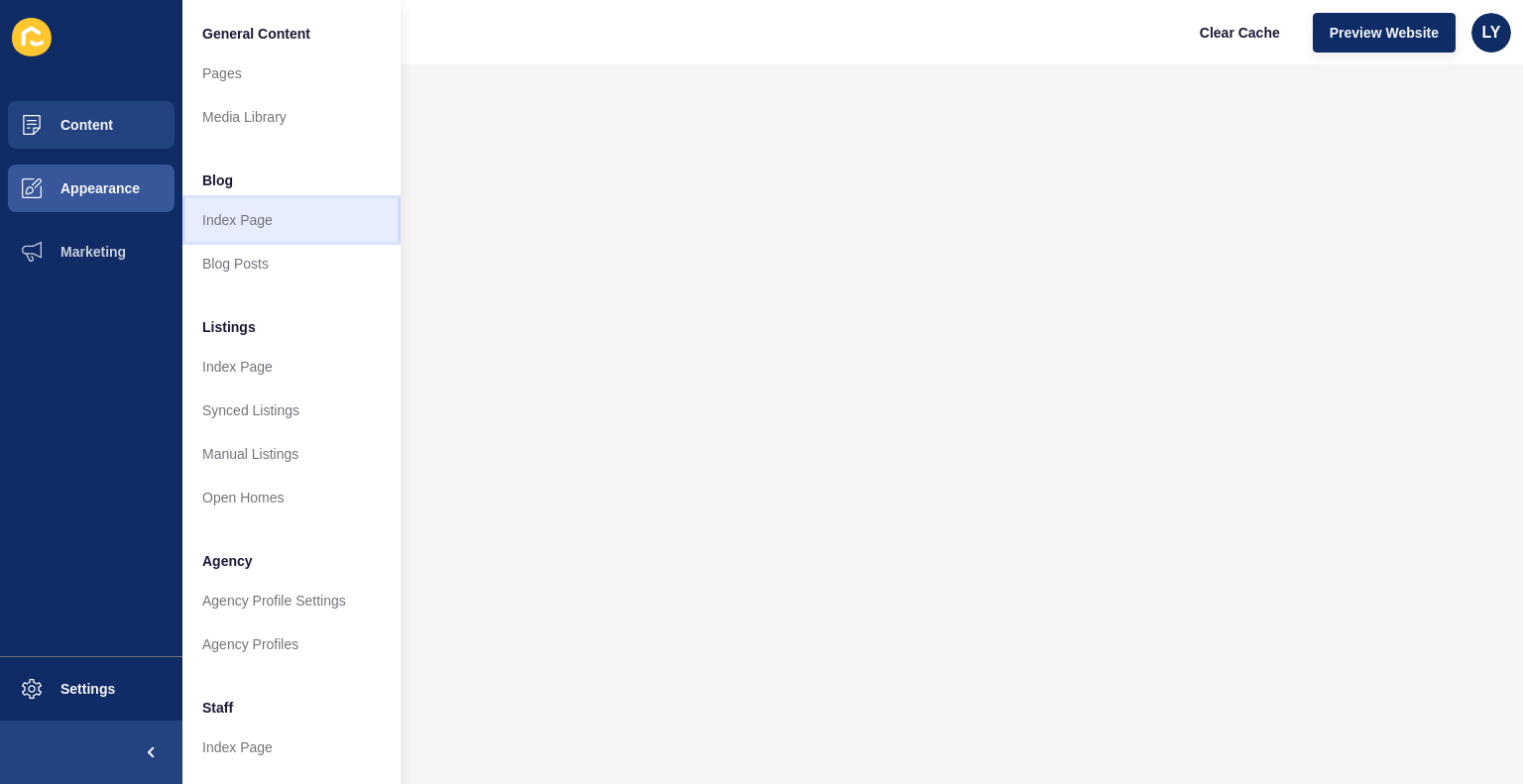 click on "Index Page" at bounding box center (292, 220) 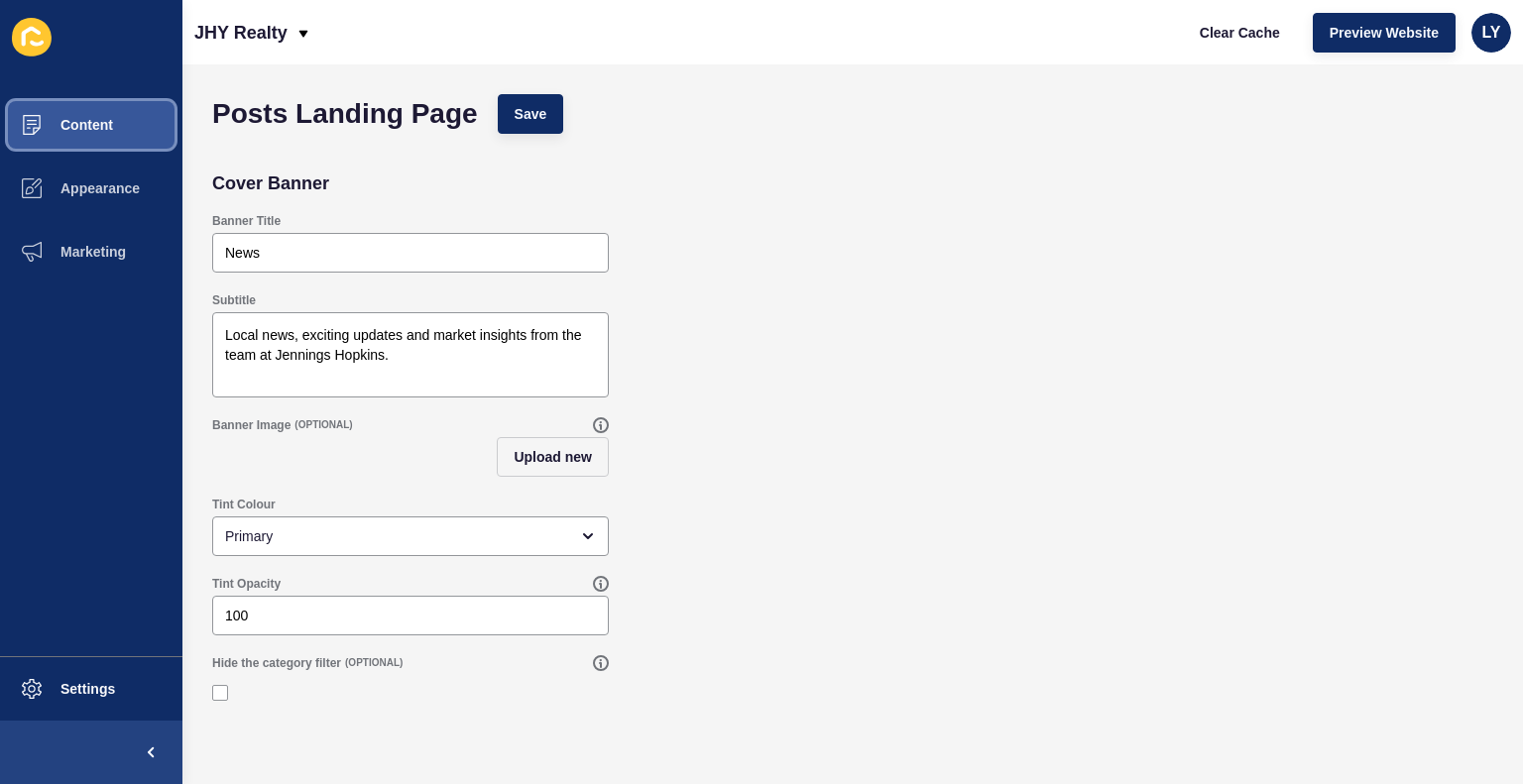 click on "Content" at bounding box center [55, 125] 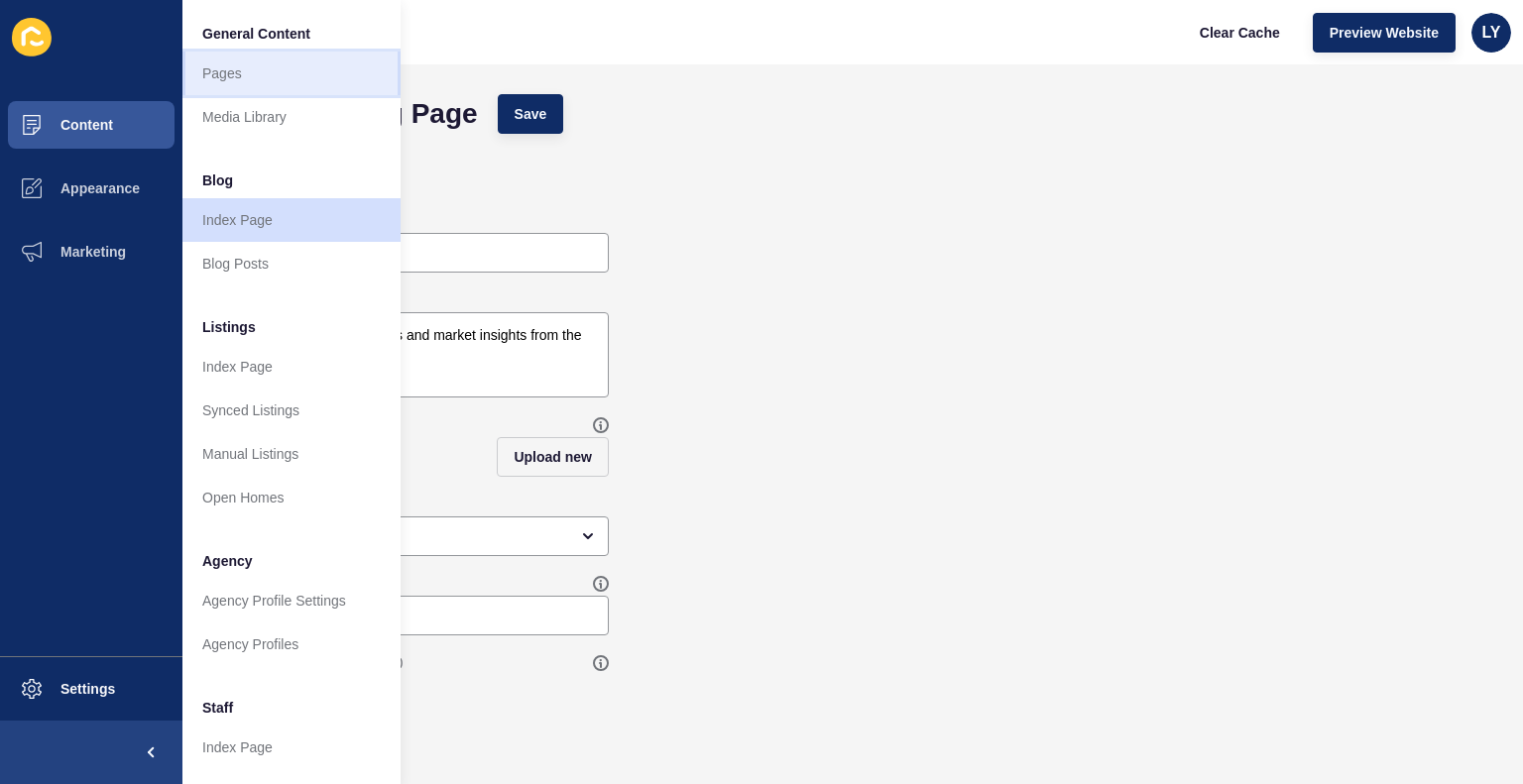 click on "Pages" at bounding box center (292, 73) 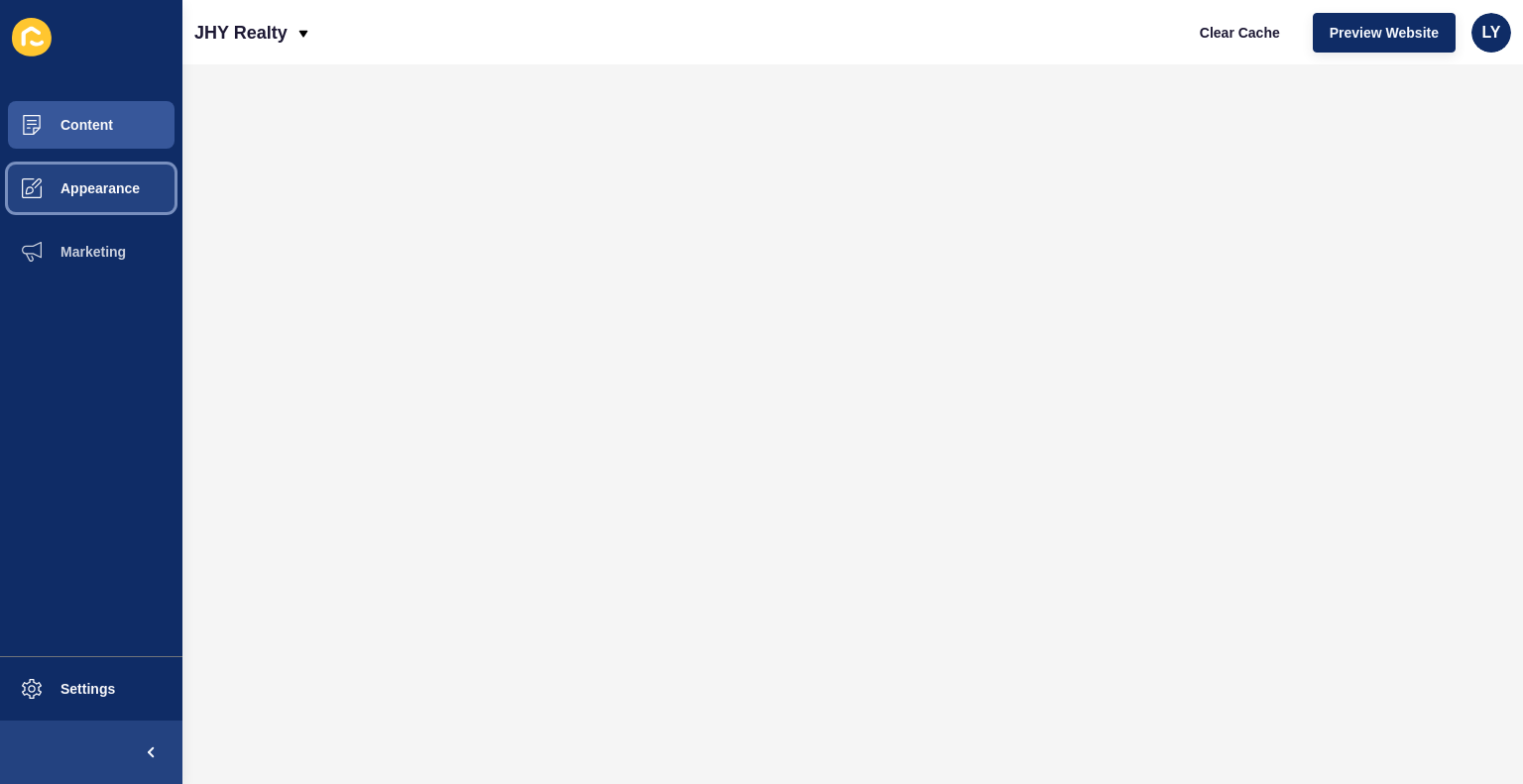 click on "Appearance" at bounding box center (91, 188) 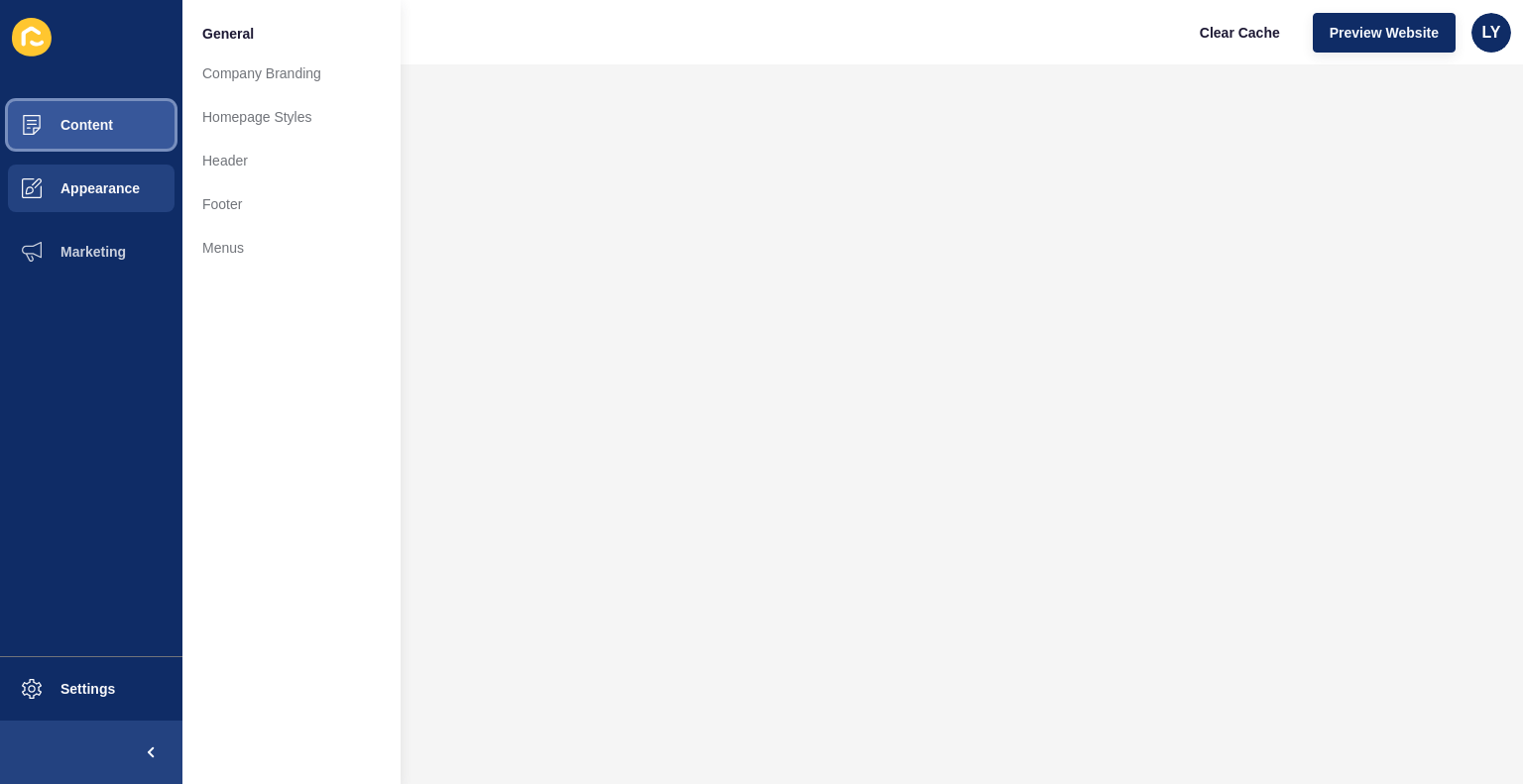 click on "Content" at bounding box center [91, 125] 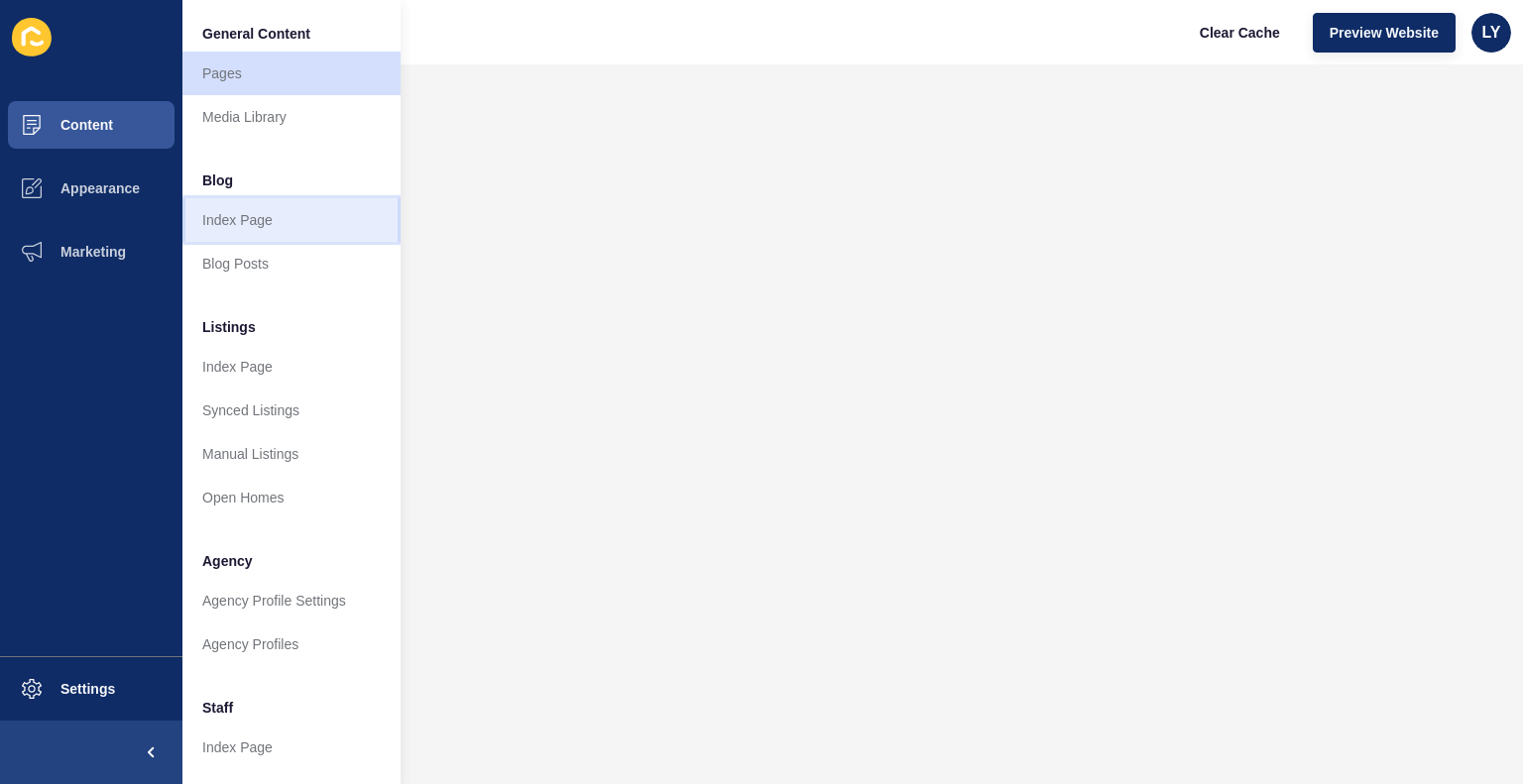 click on "Index Page" at bounding box center (292, 220) 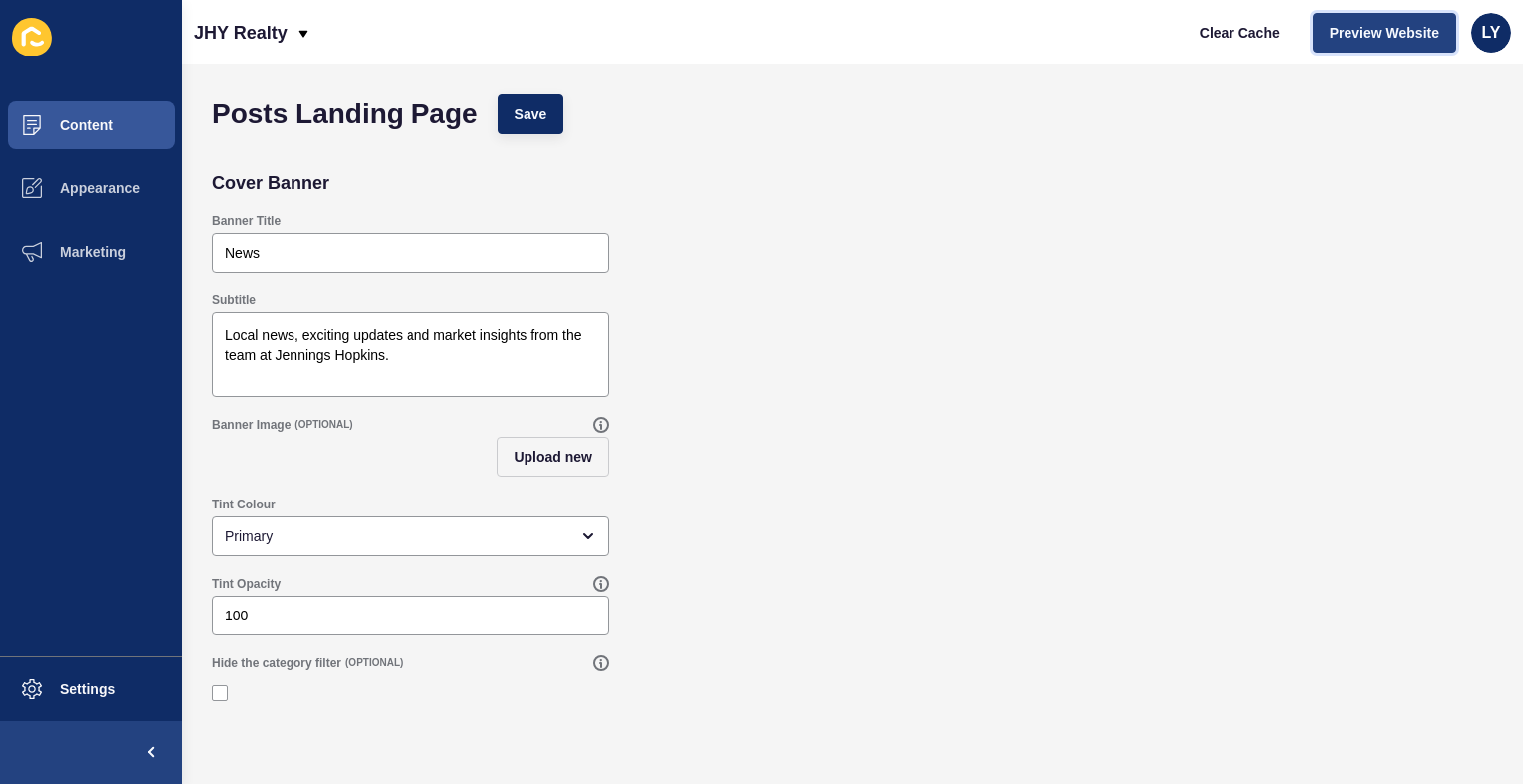 click on "Preview Website" at bounding box center [1384, 33] 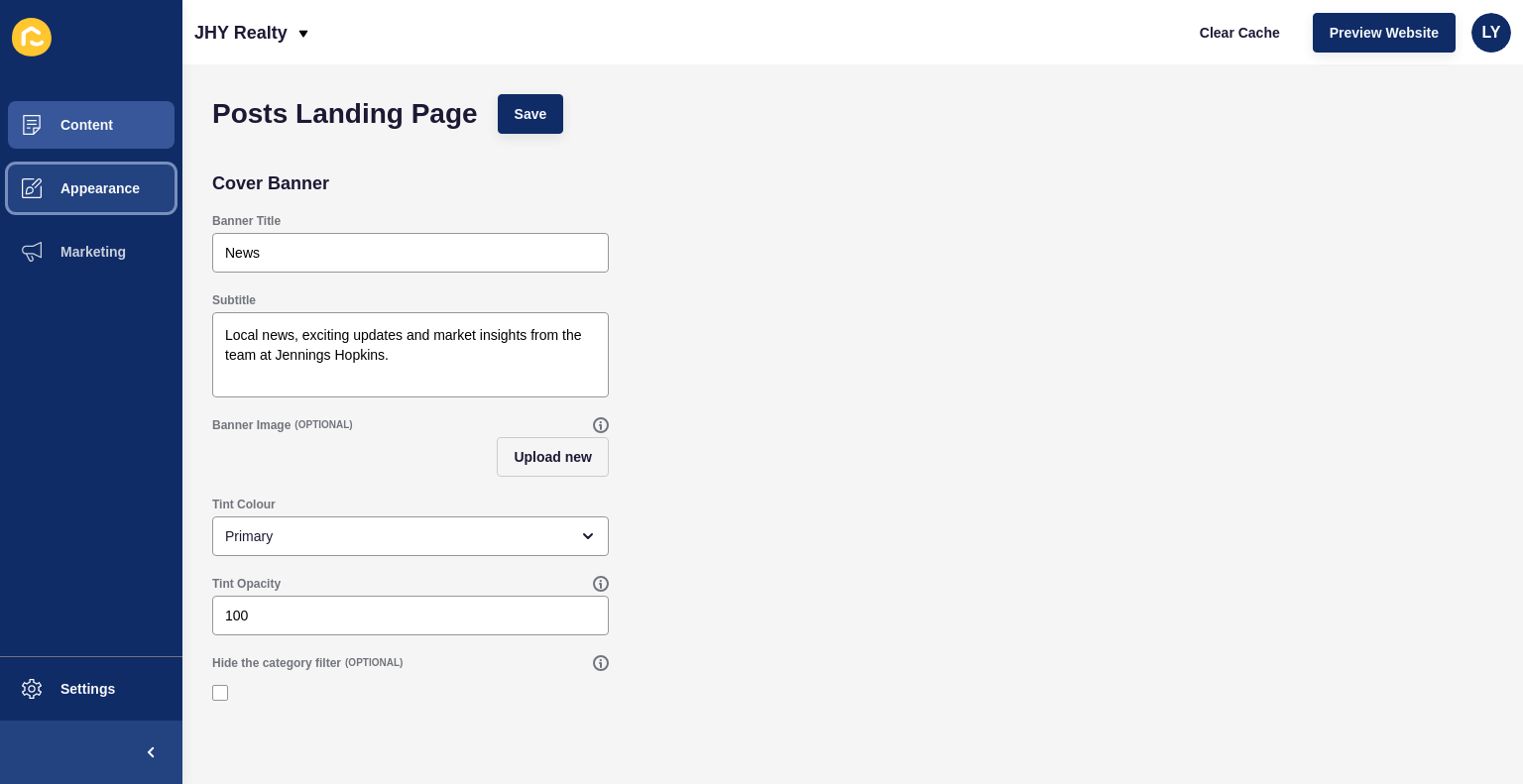 click on "Appearance" at bounding box center (91, 188) 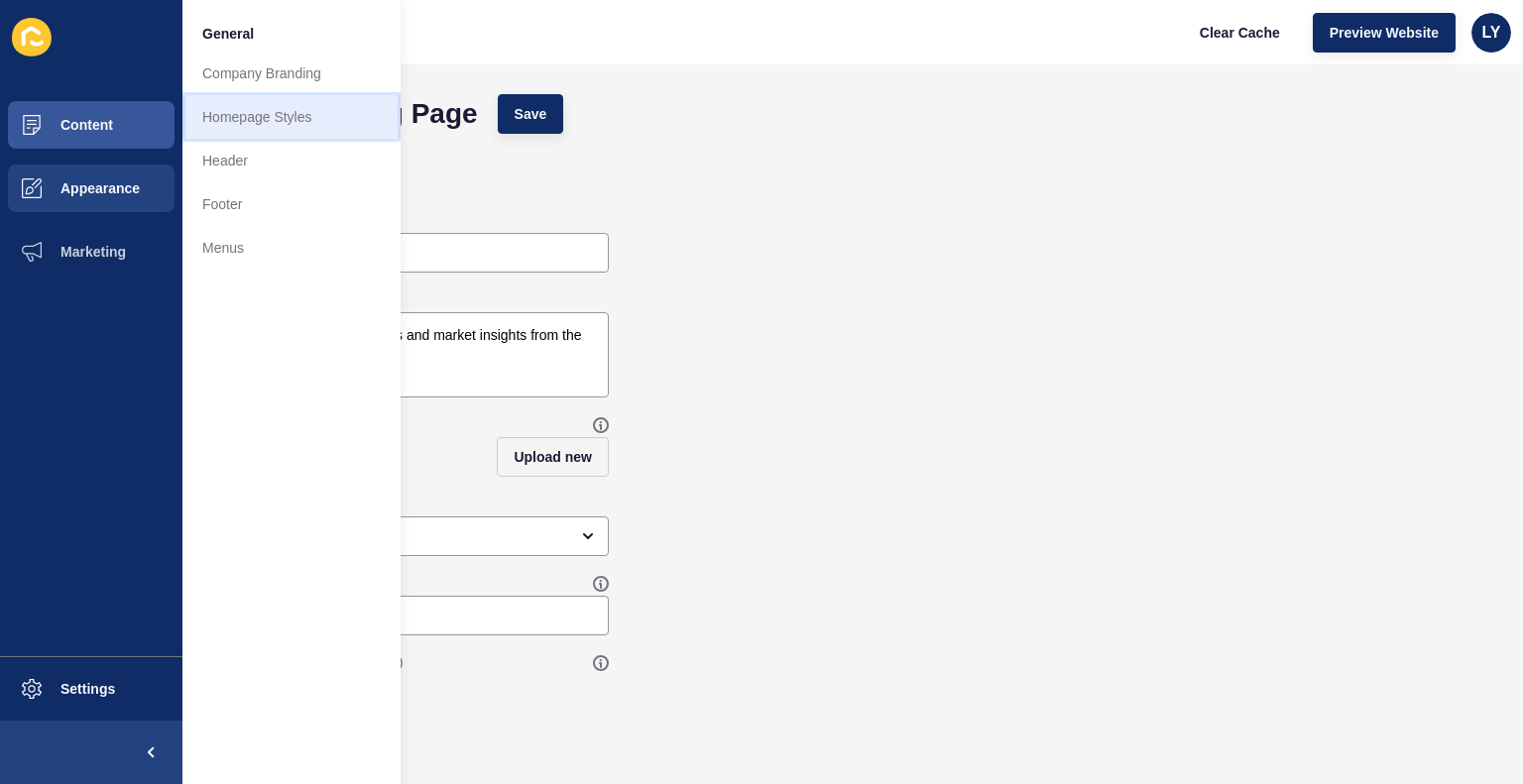 click on "Homepage Styles" at bounding box center (292, 117) 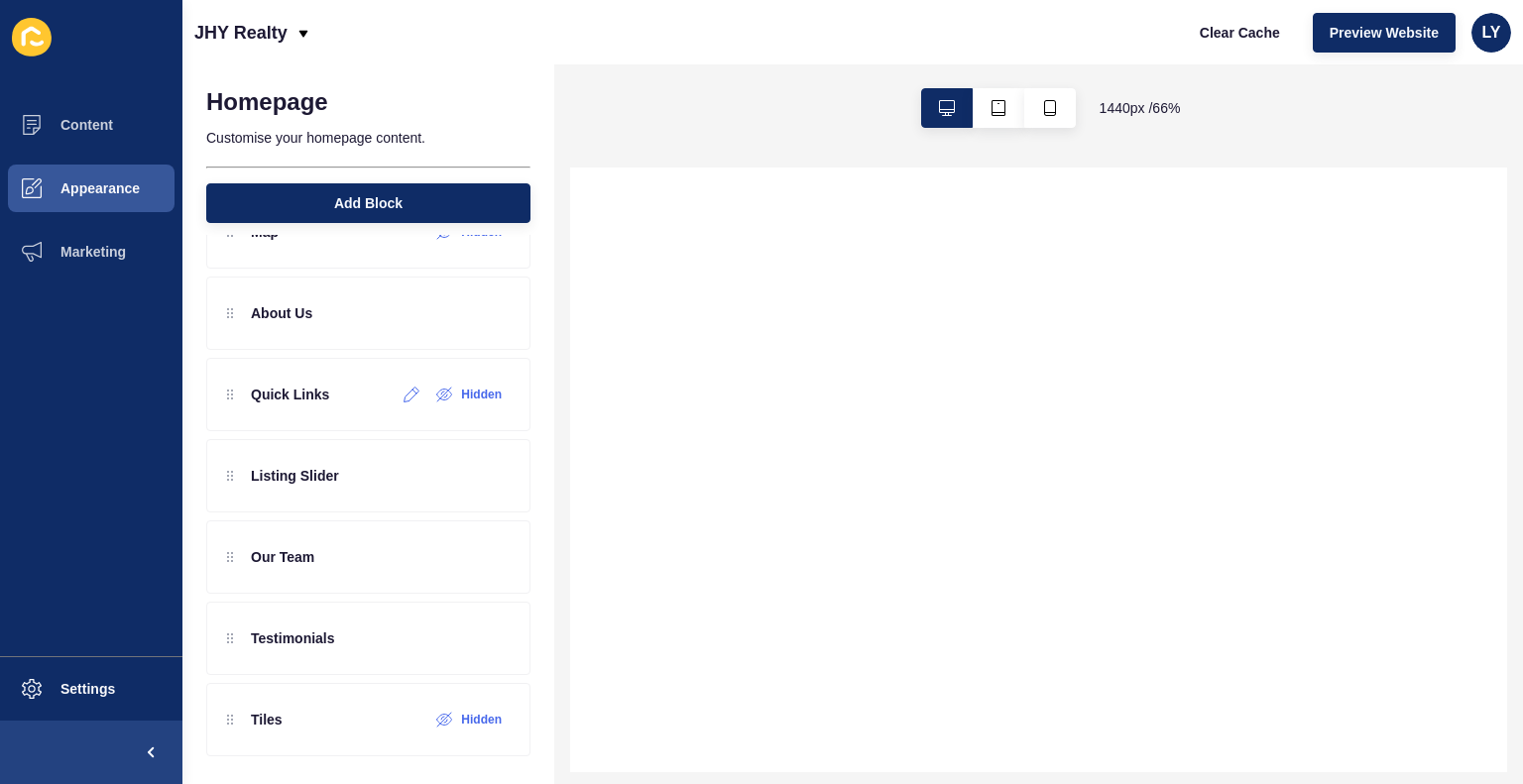 scroll, scrollTop: 0, scrollLeft: 0, axis: both 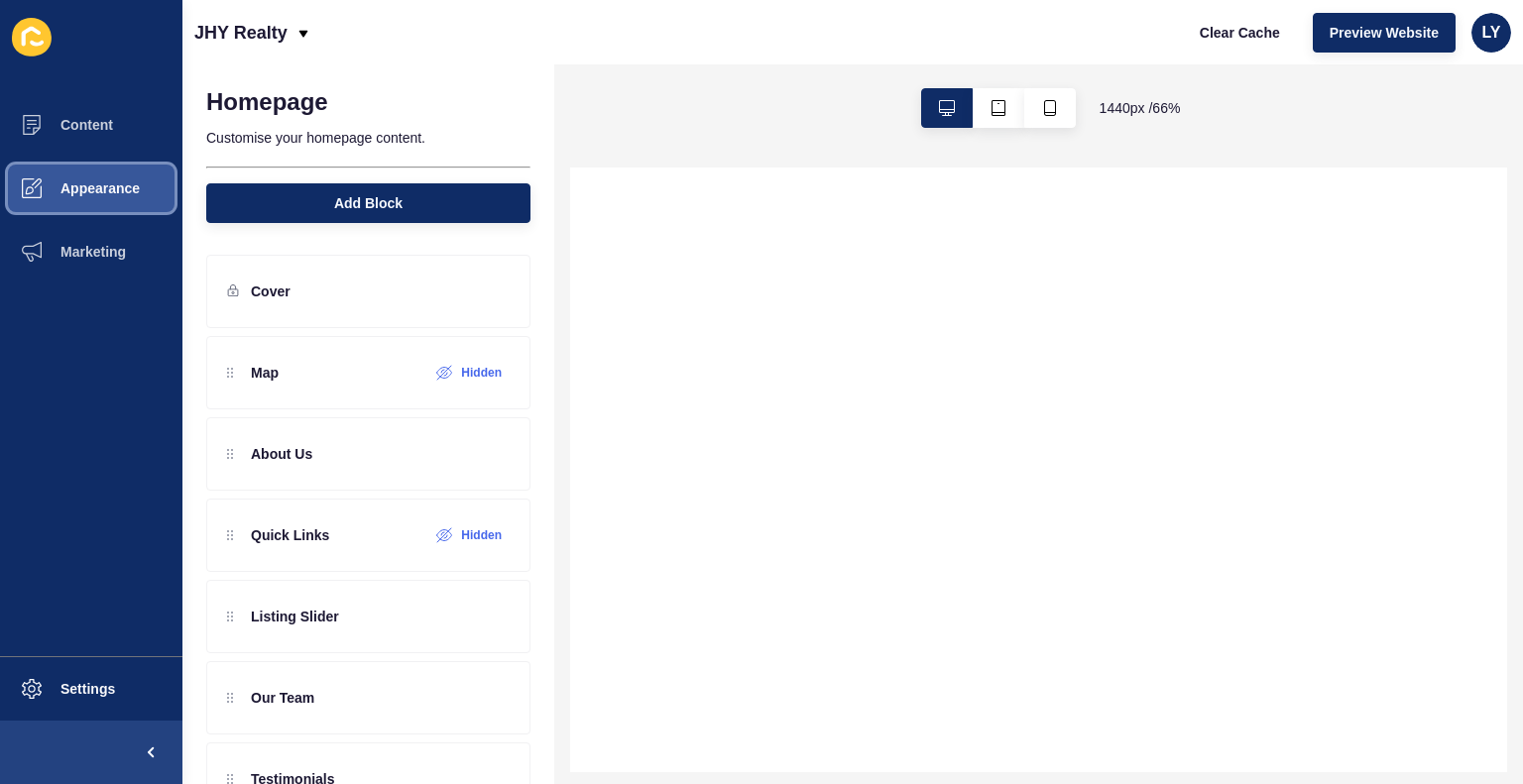click on "Appearance" at bounding box center (91, 188) 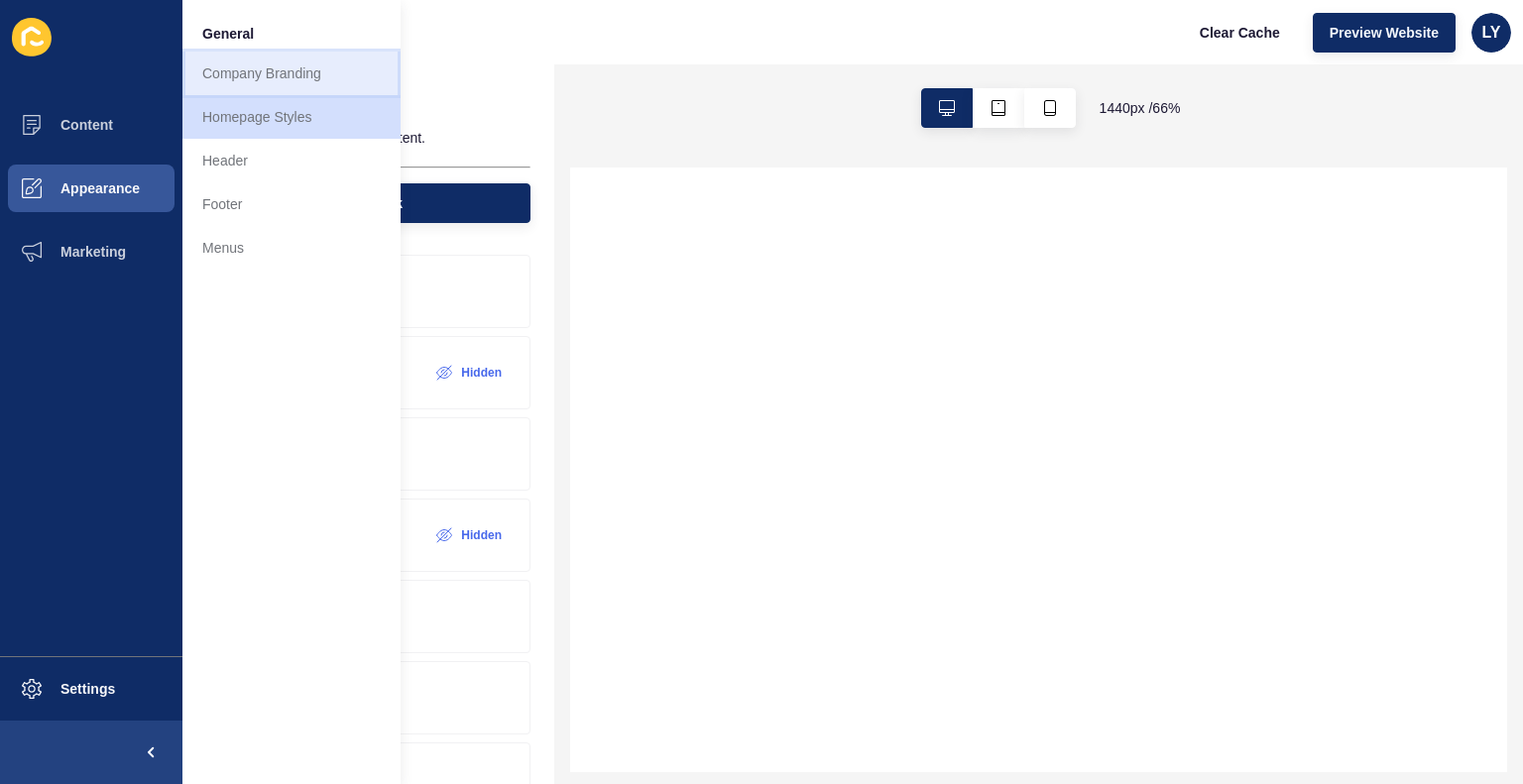click on "Company Branding" at bounding box center [292, 73] 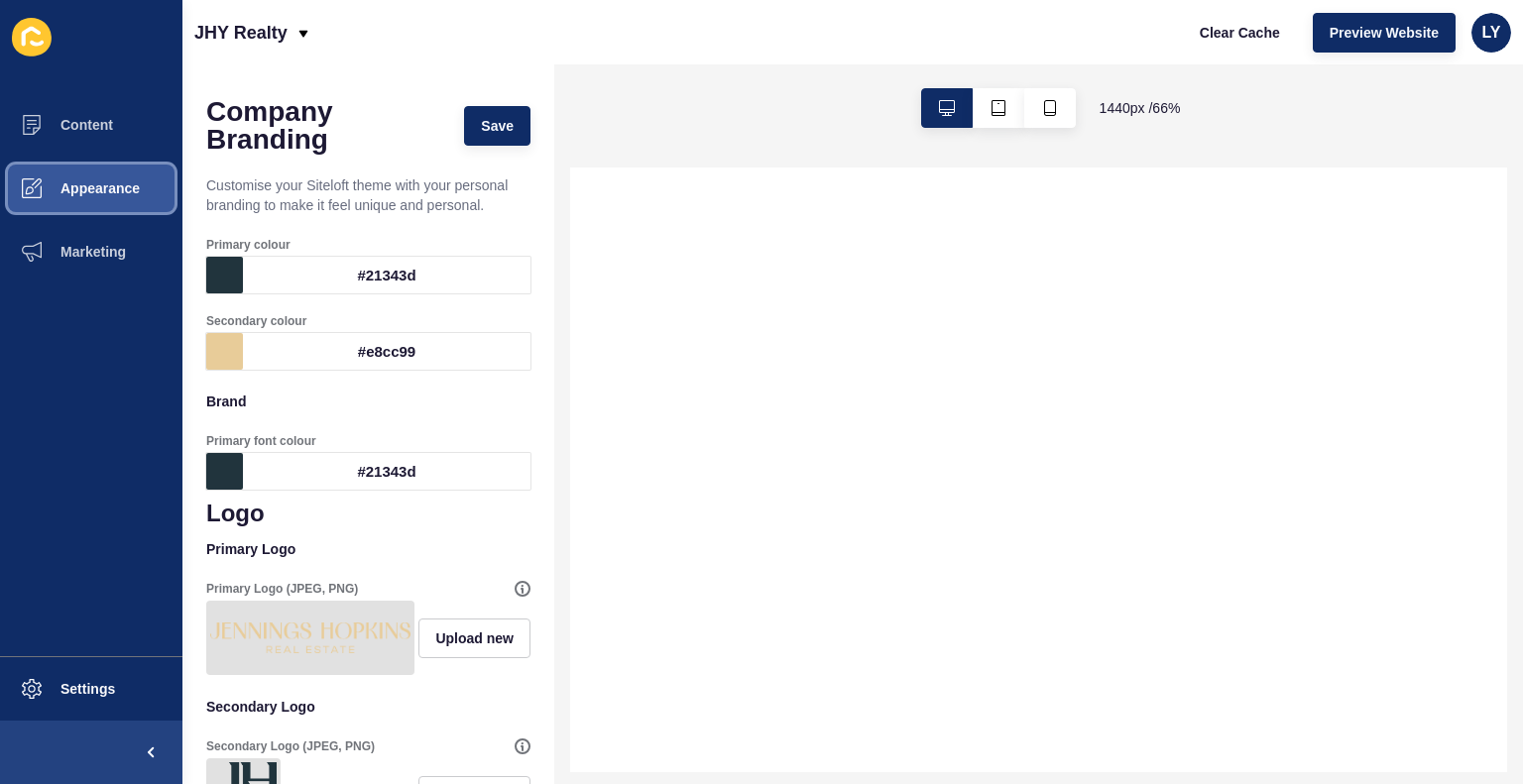 click on "Appearance" at bounding box center (68, 188) 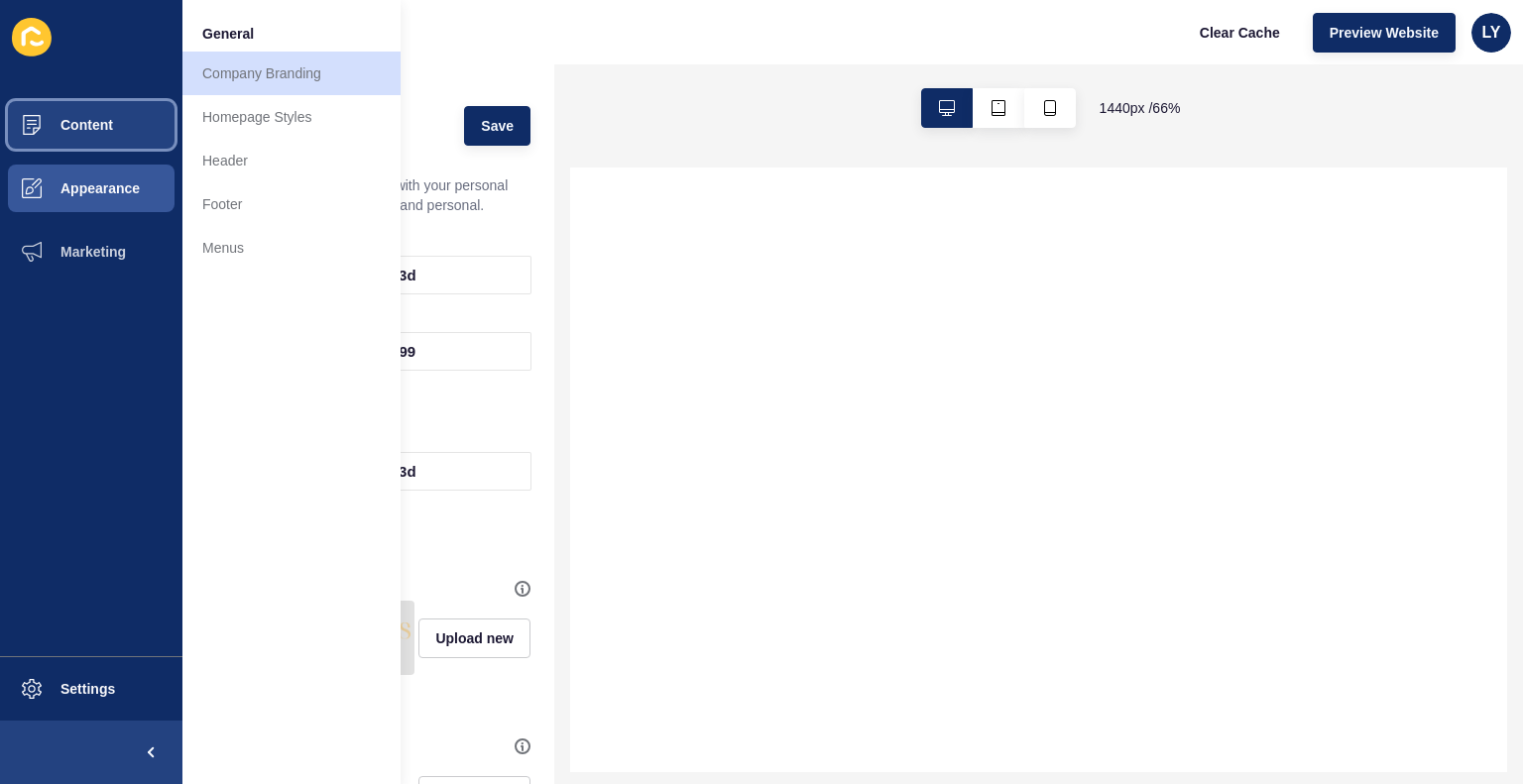 click on "Content" at bounding box center [91, 125] 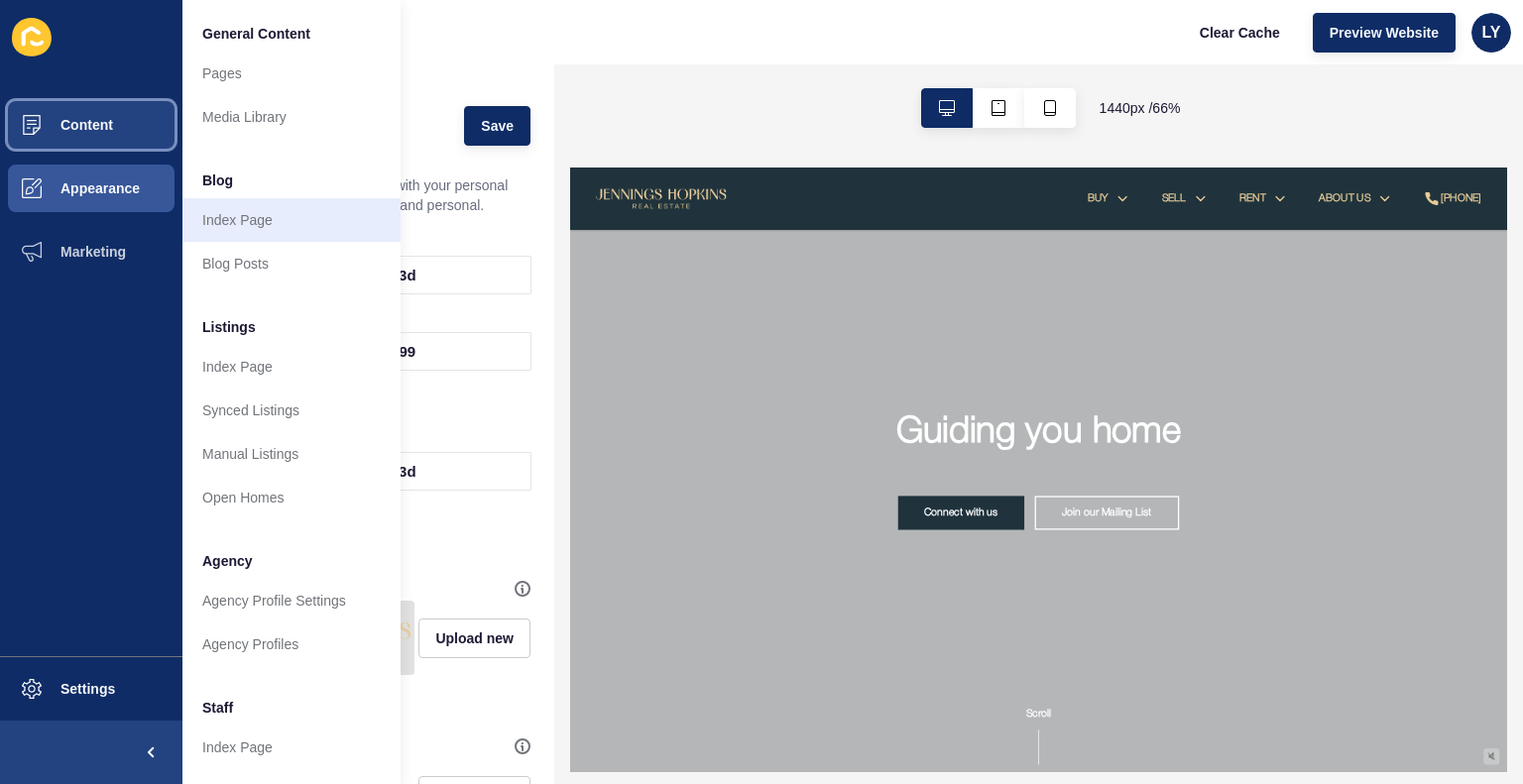 scroll, scrollTop: 0, scrollLeft: 0, axis: both 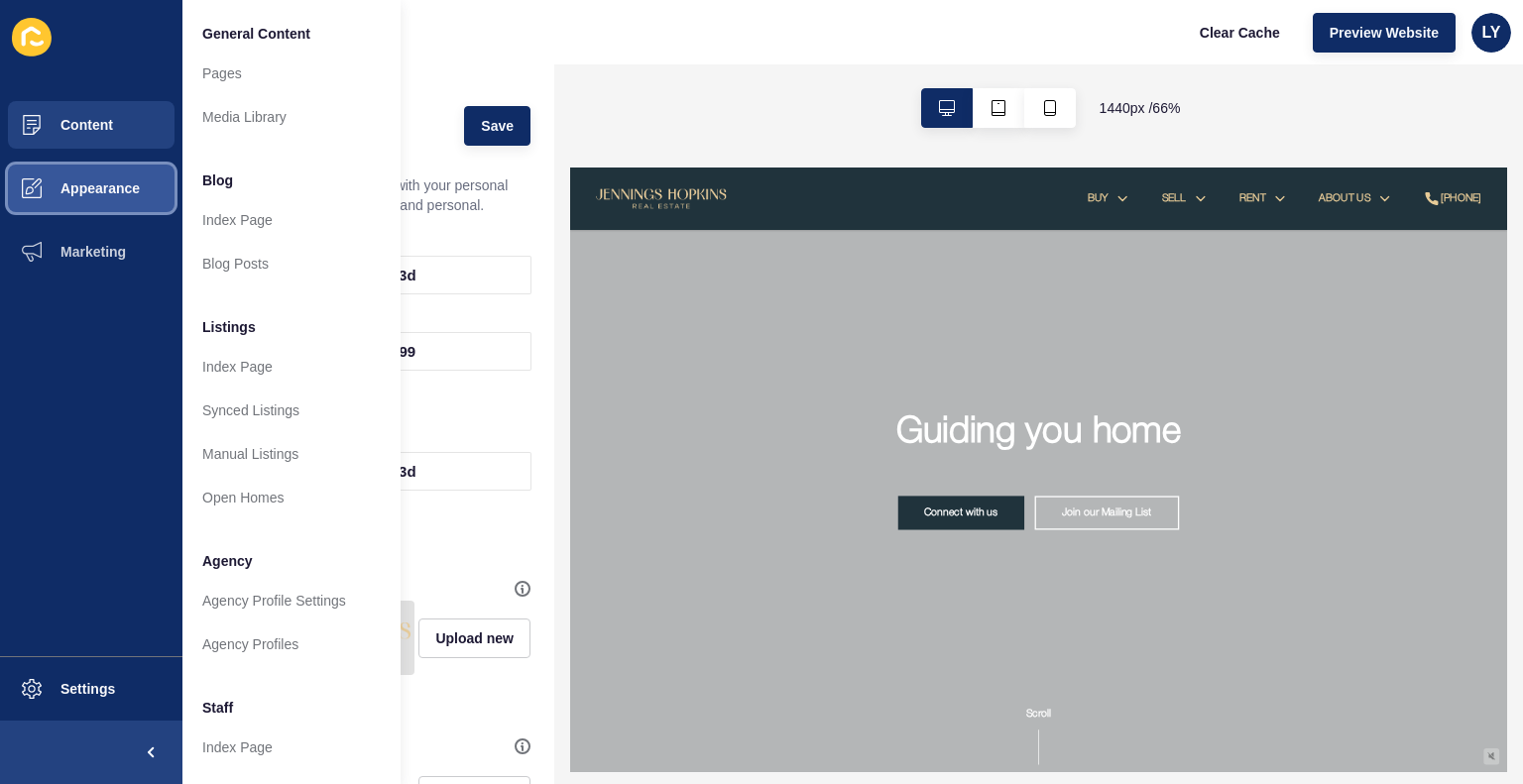 click on "Appearance" at bounding box center [68, 188] 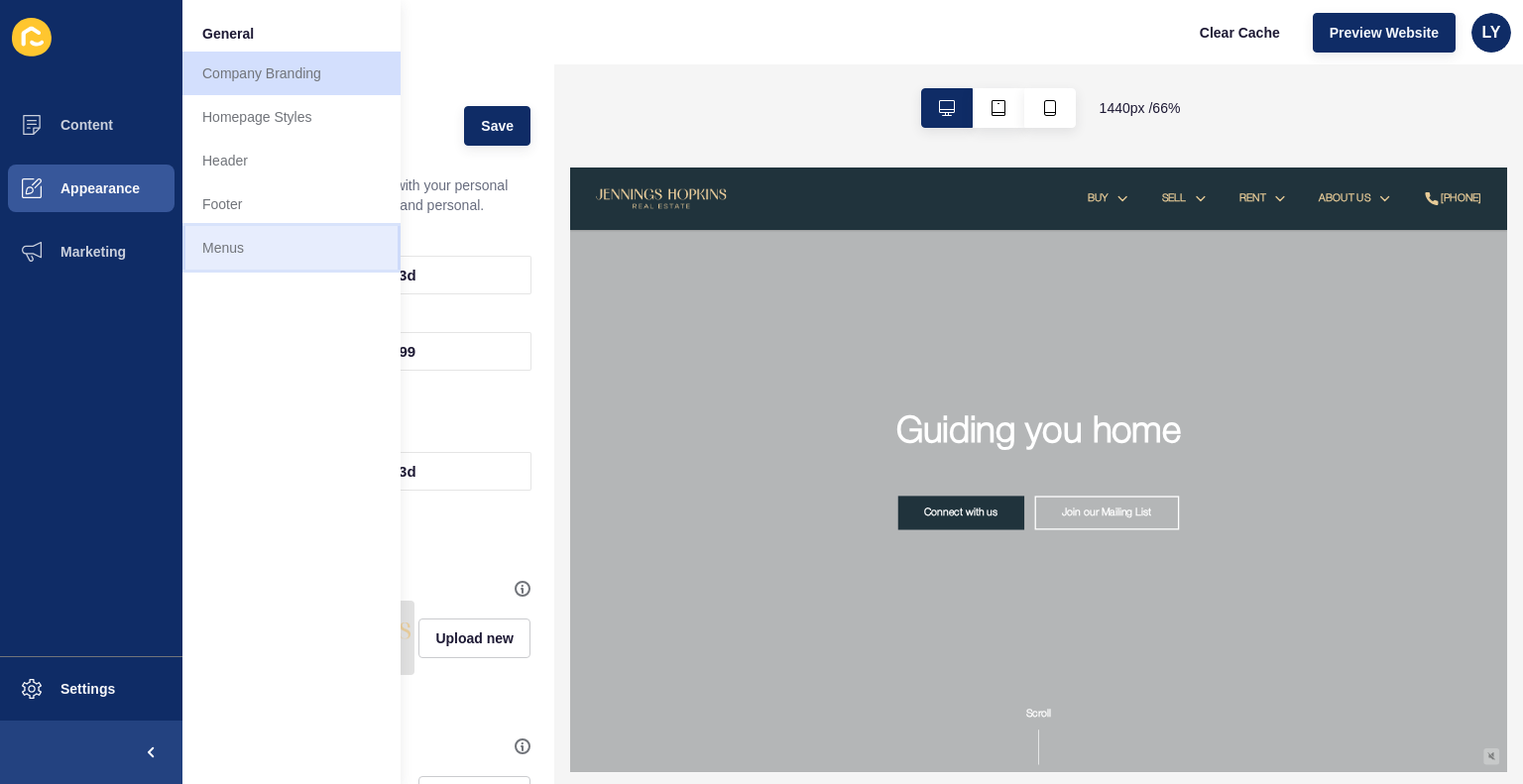 click on "Menus" at bounding box center (292, 248) 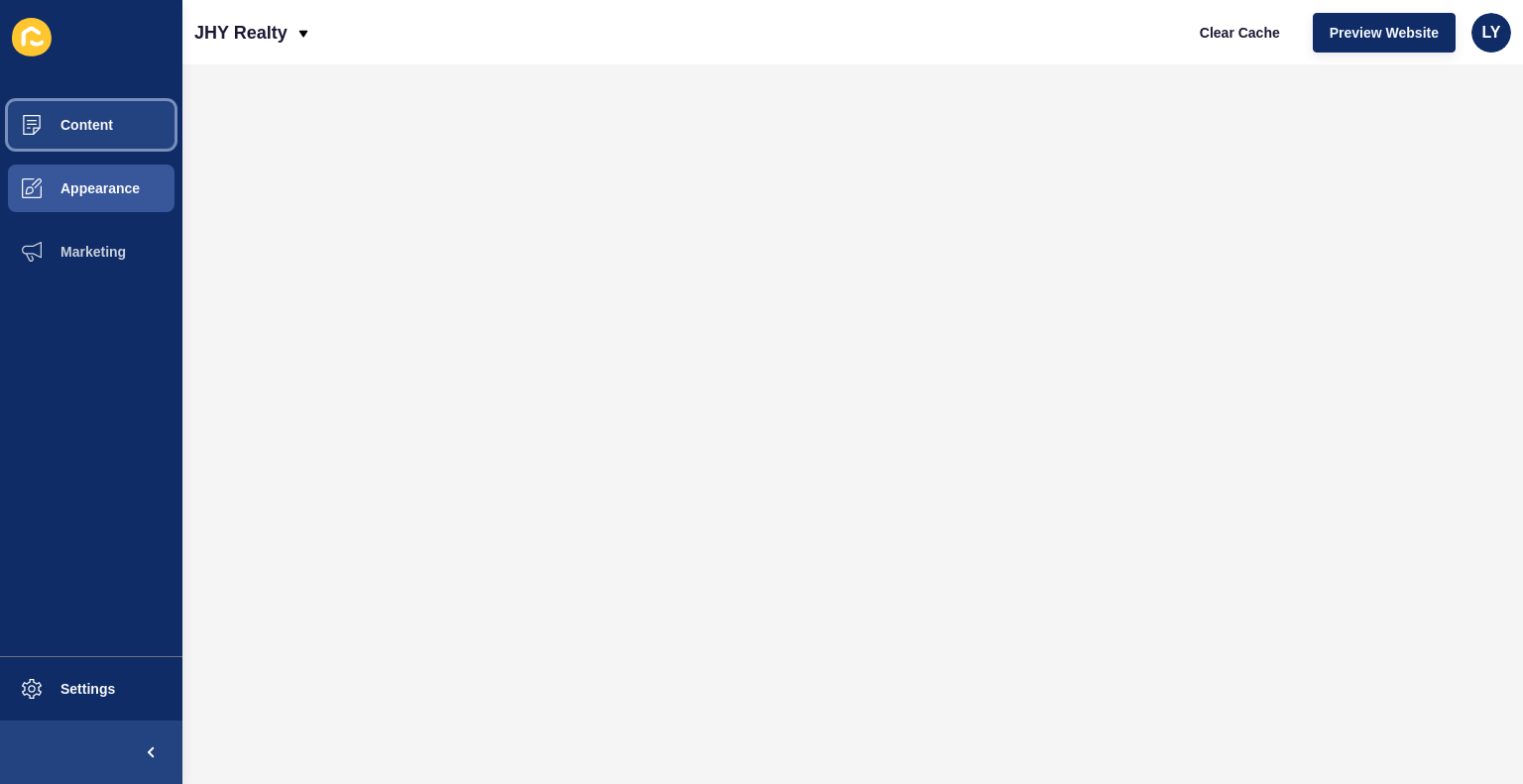 click on "Content" at bounding box center [55, 125] 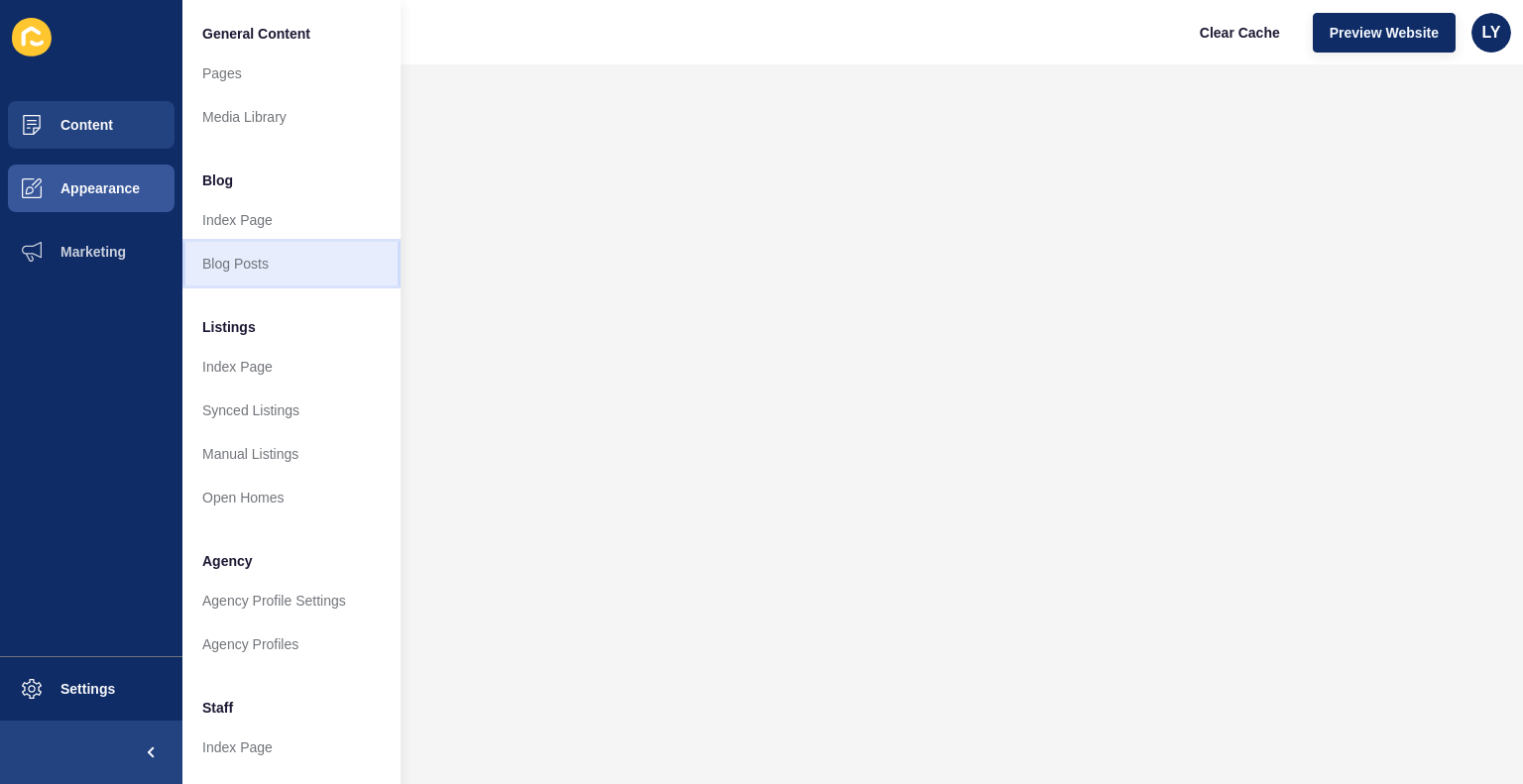click on "Blog Posts" at bounding box center (292, 264) 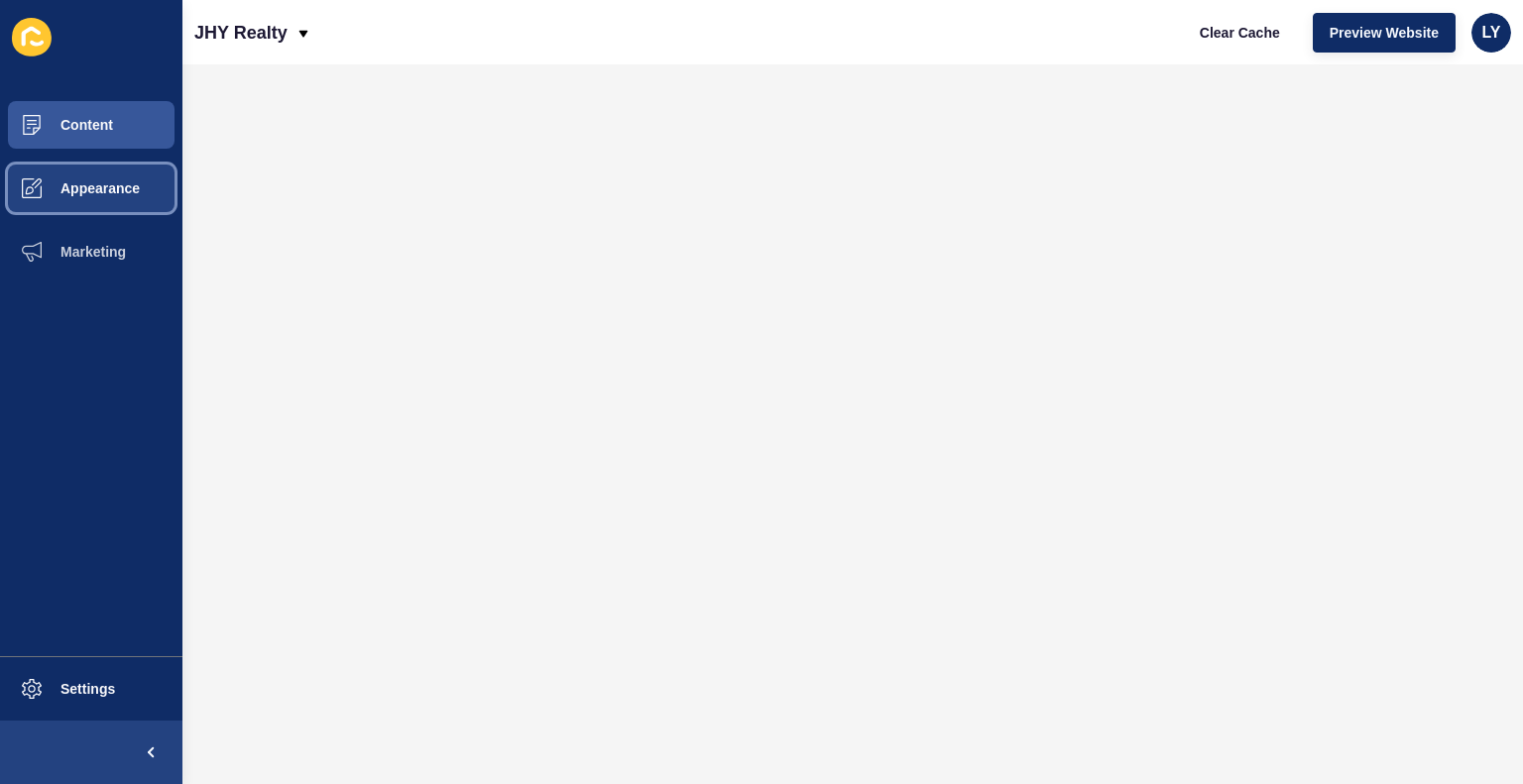 click on "Appearance" at bounding box center (68, 188) 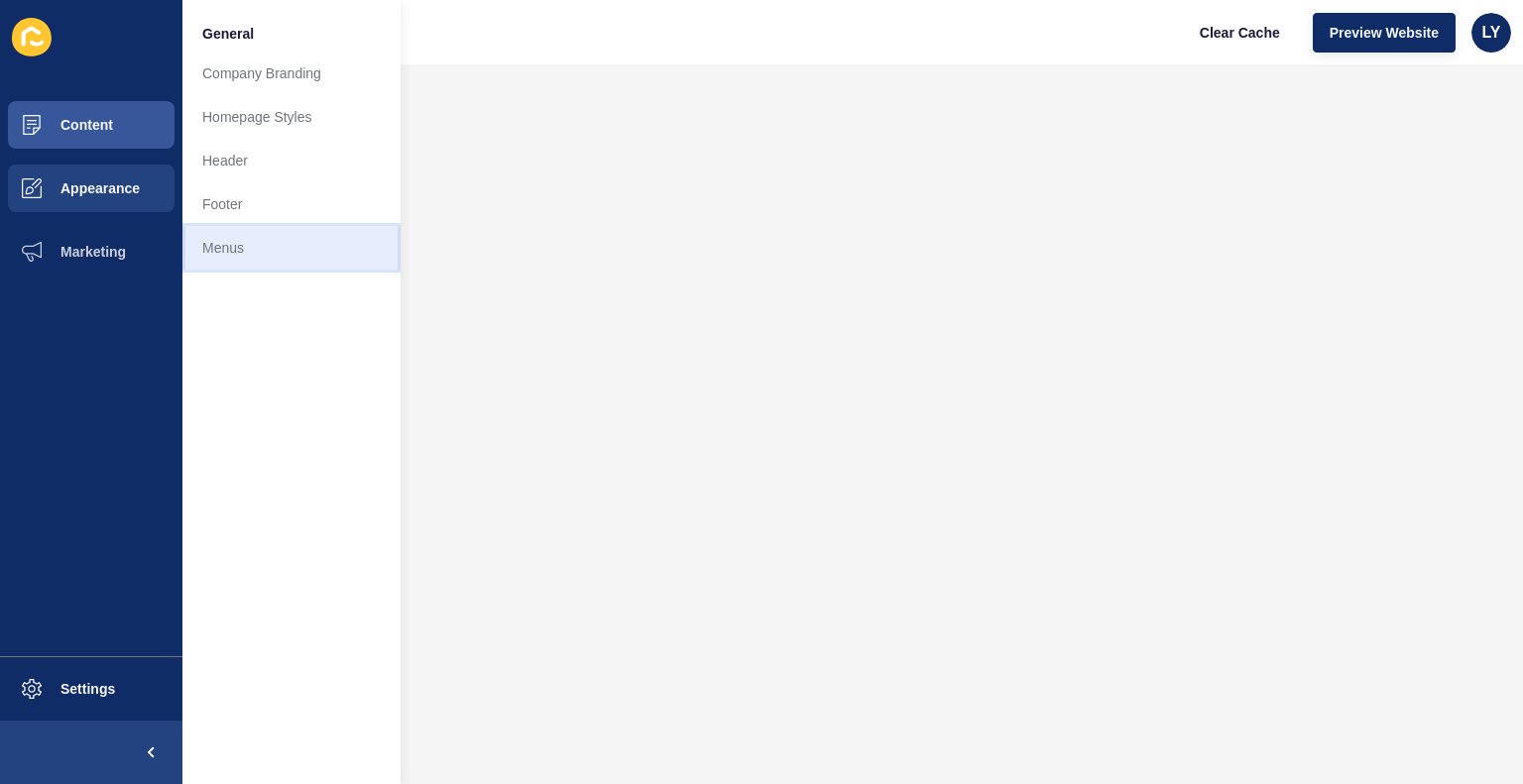 click on "Menus" at bounding box center [292, 248] 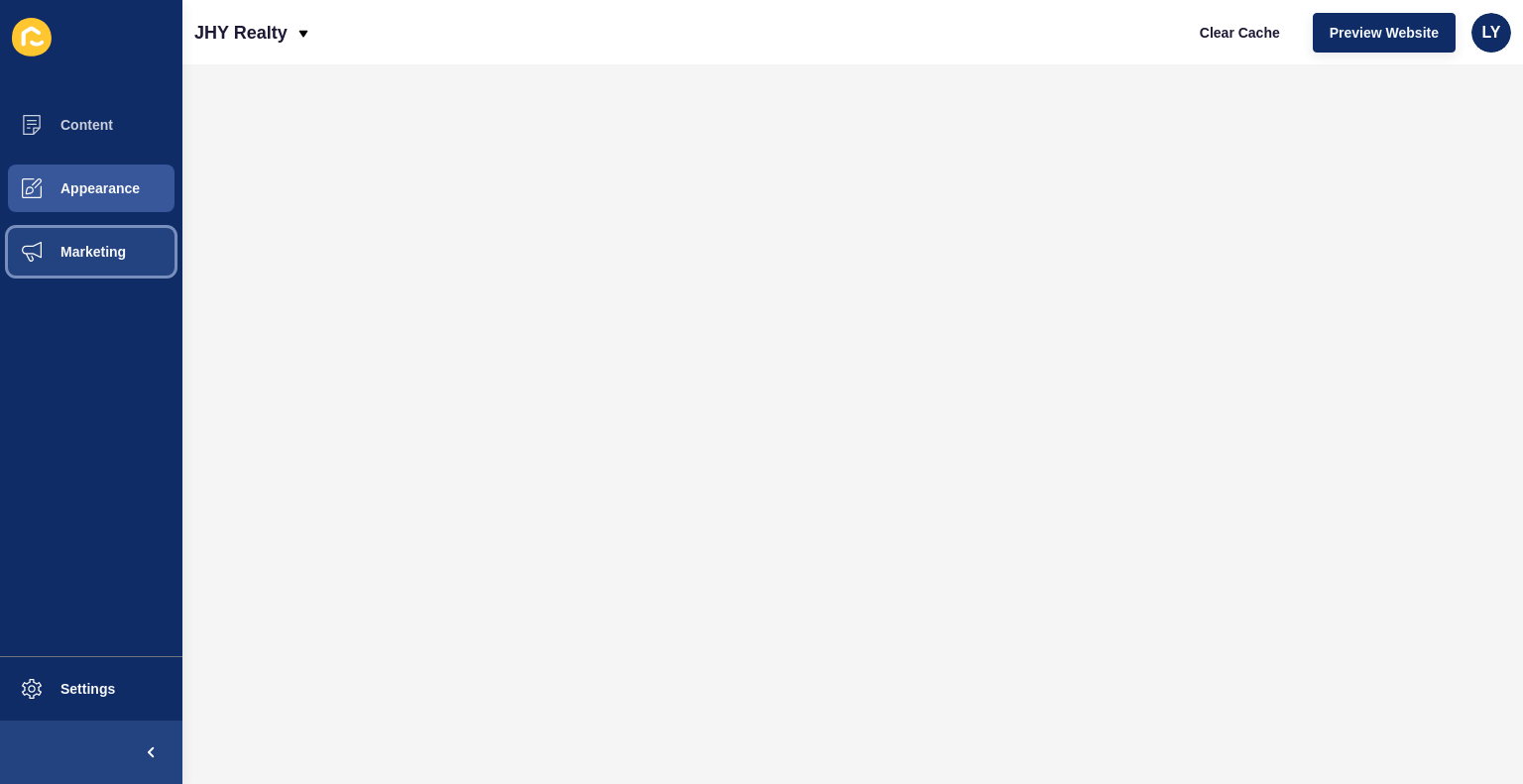 click on "Marketing" at bounding box center [61, 252] 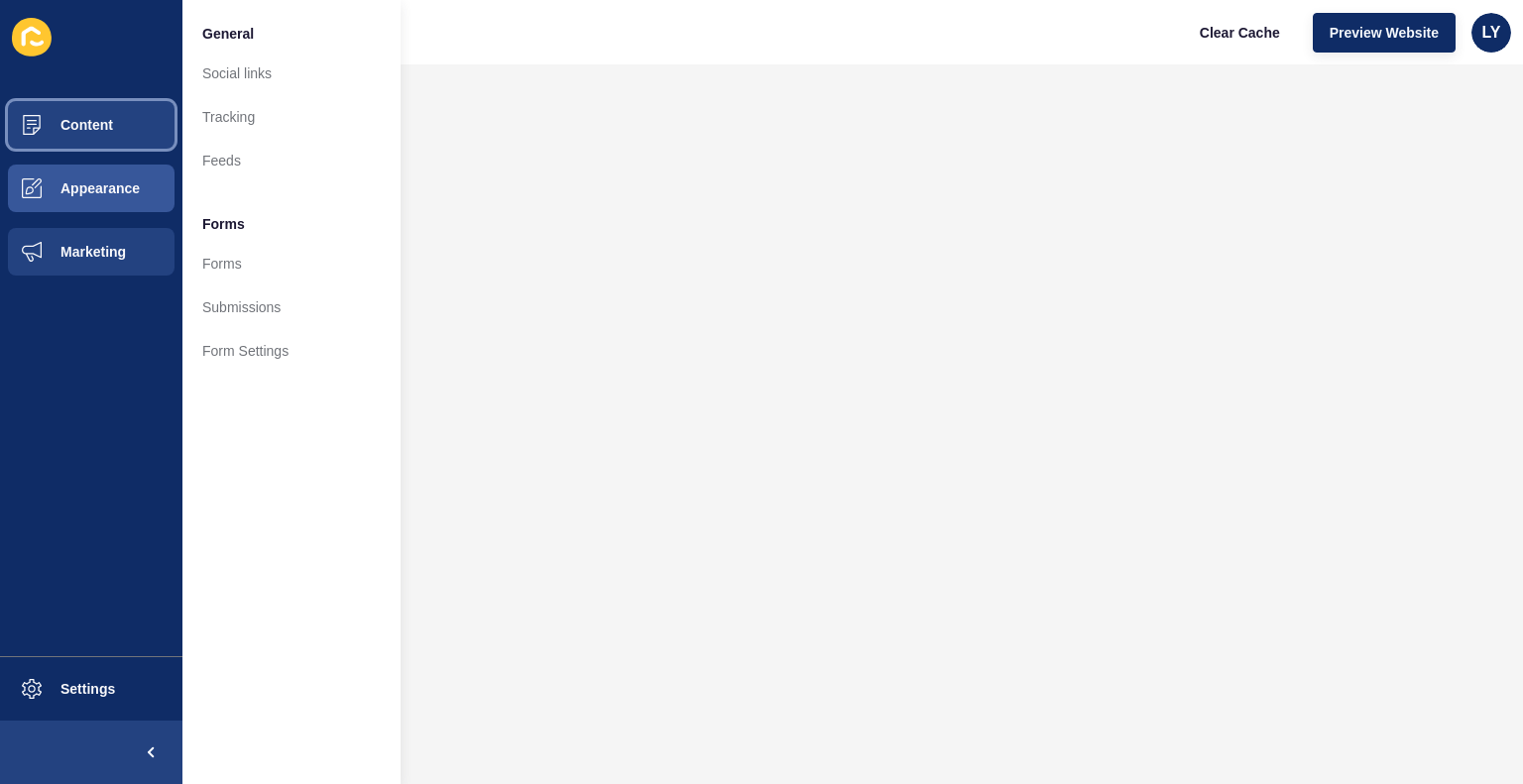 click on "Content" at bounding box center (55, 125) 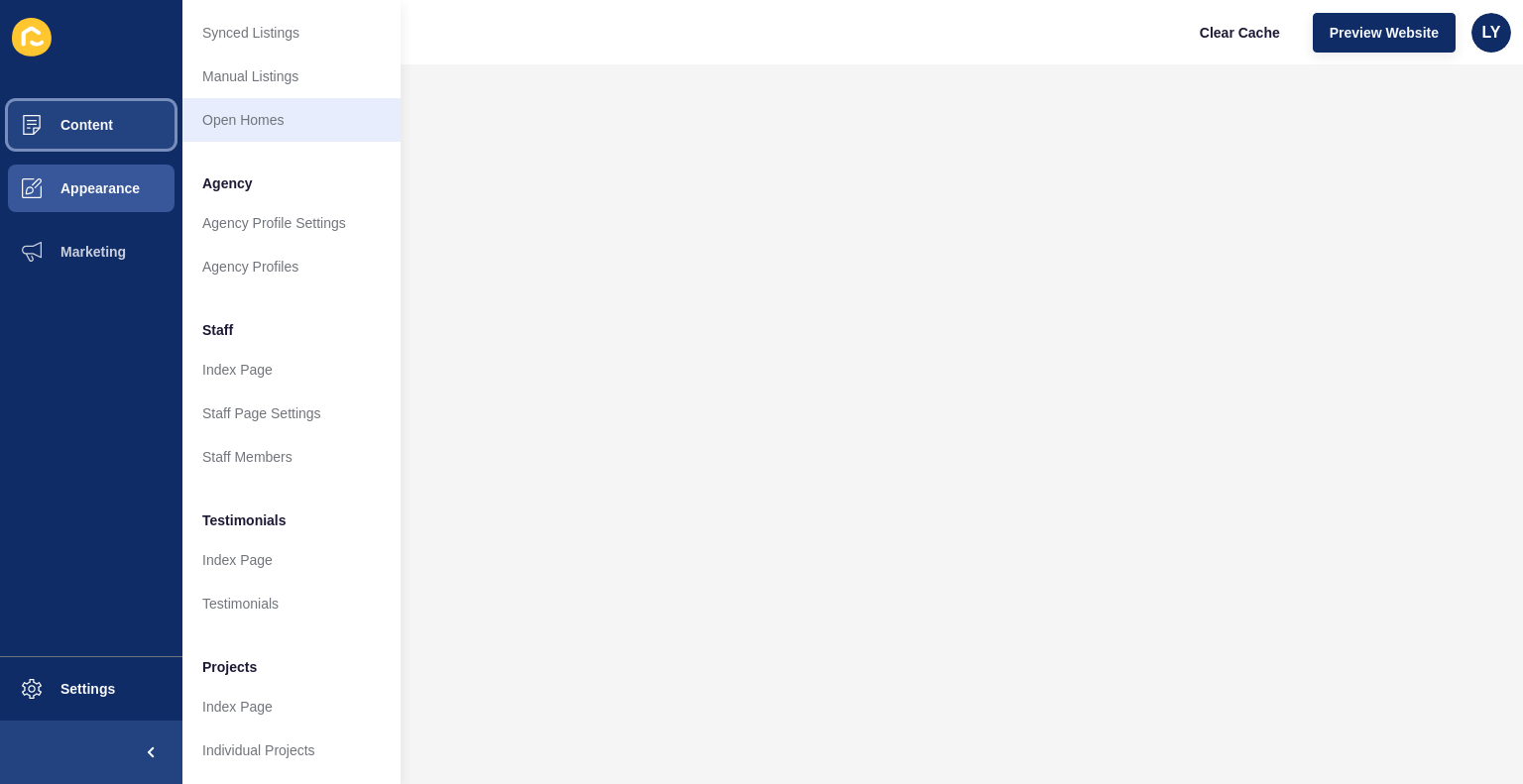 scroll, scrollTop: 0, scrollLeft: 0, axis: both 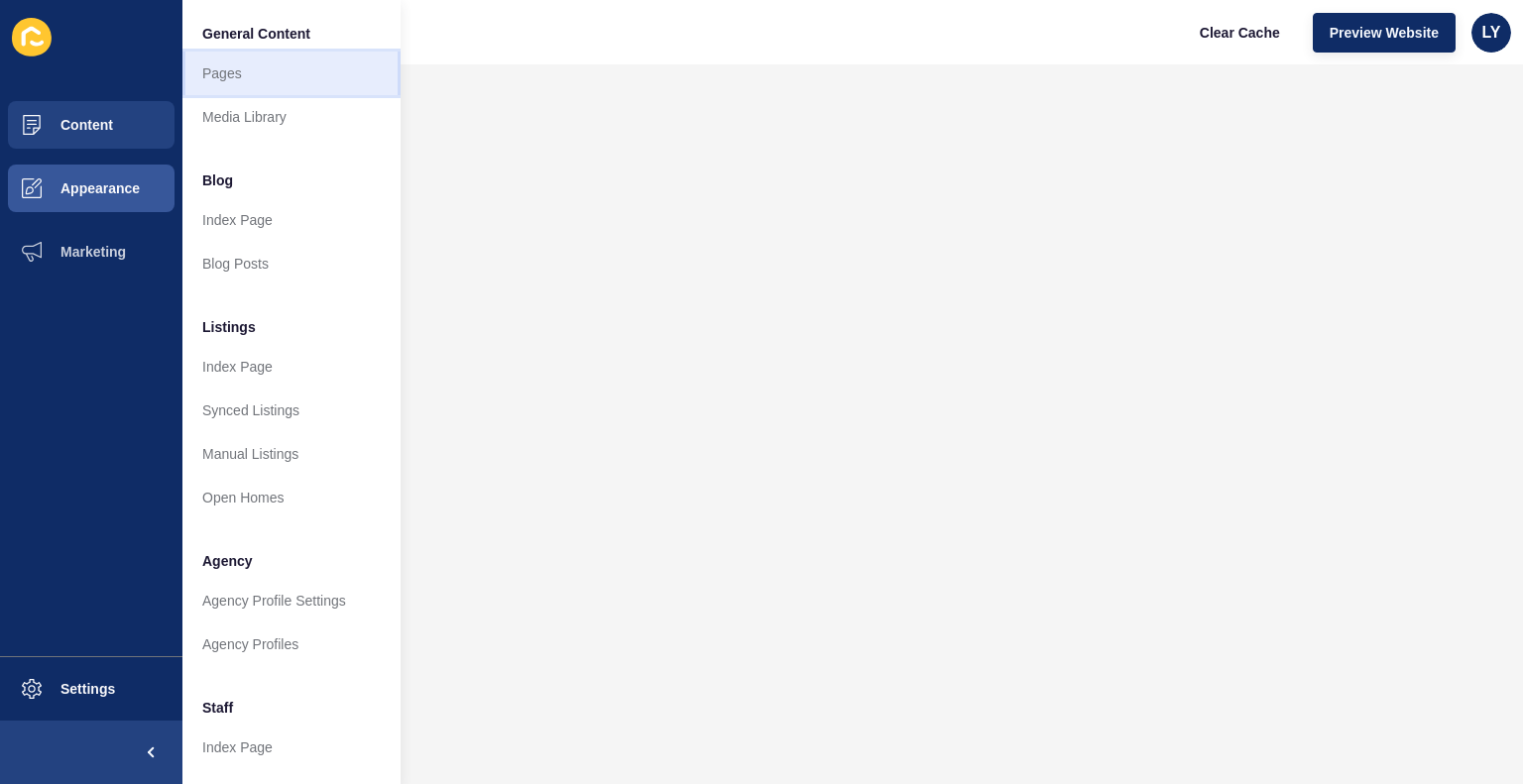click on "Pages" at bounding box center [292, 73] 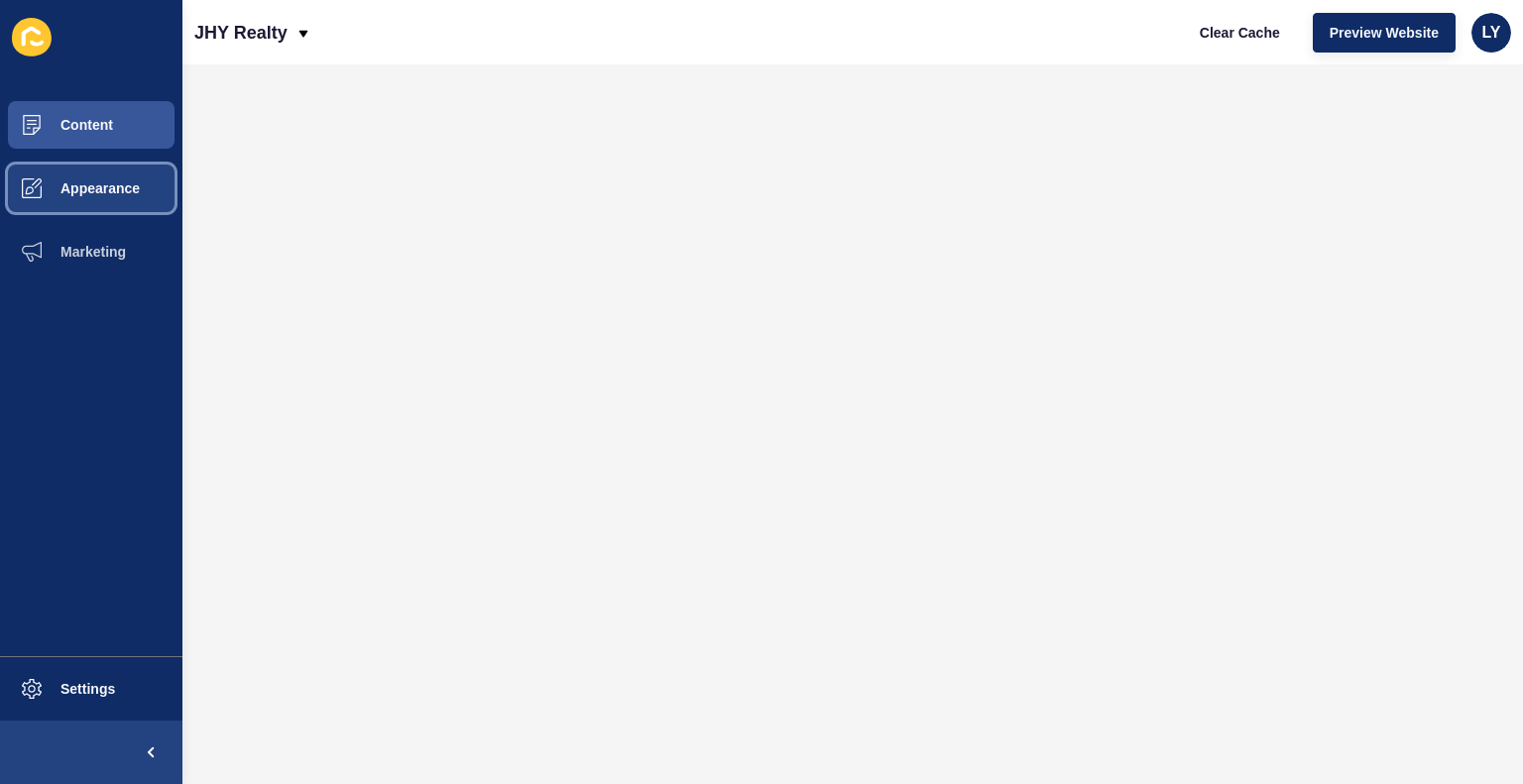 click on "Appearance" at bounding box center [68, 188] 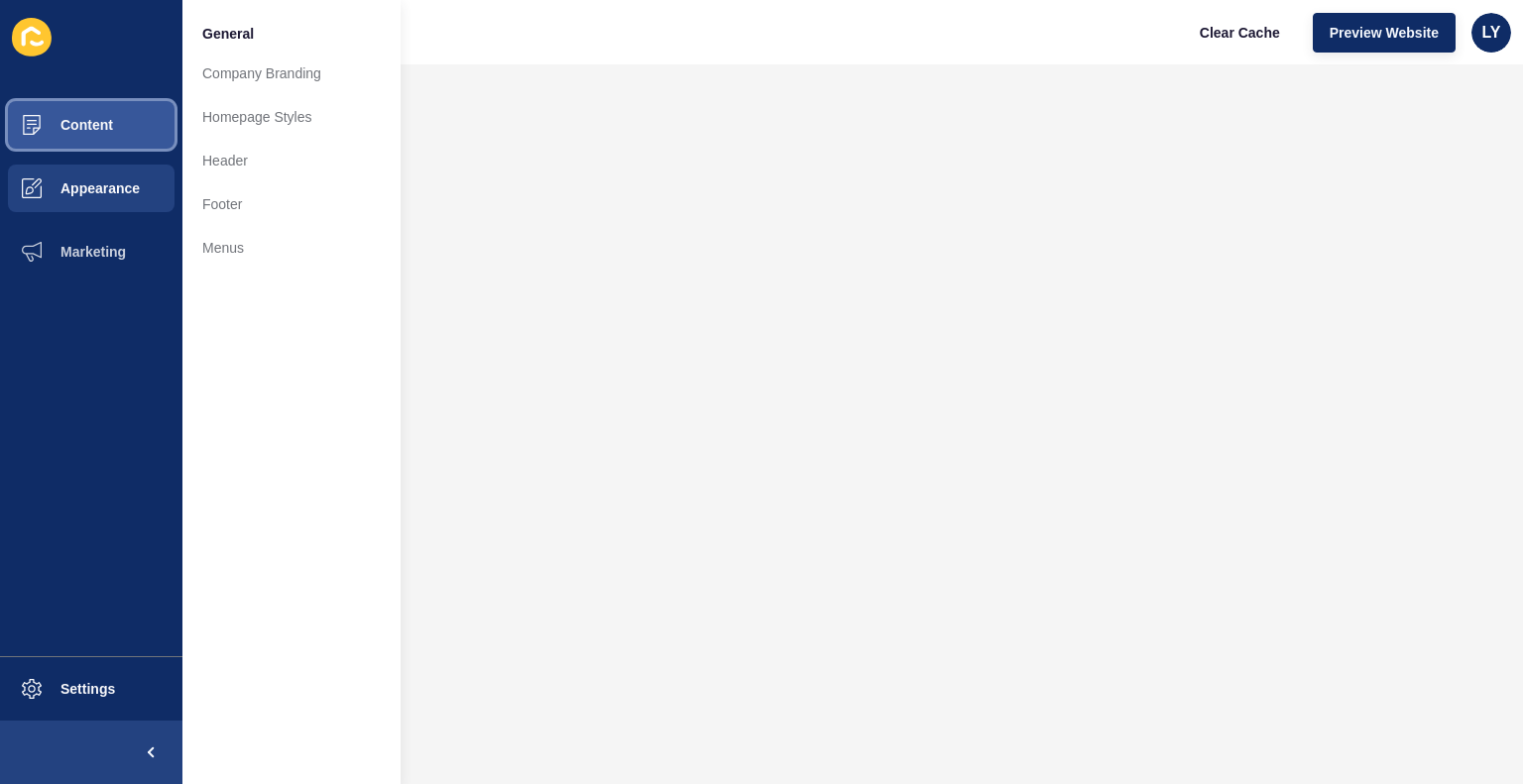 click at bounding box center [32, 125] 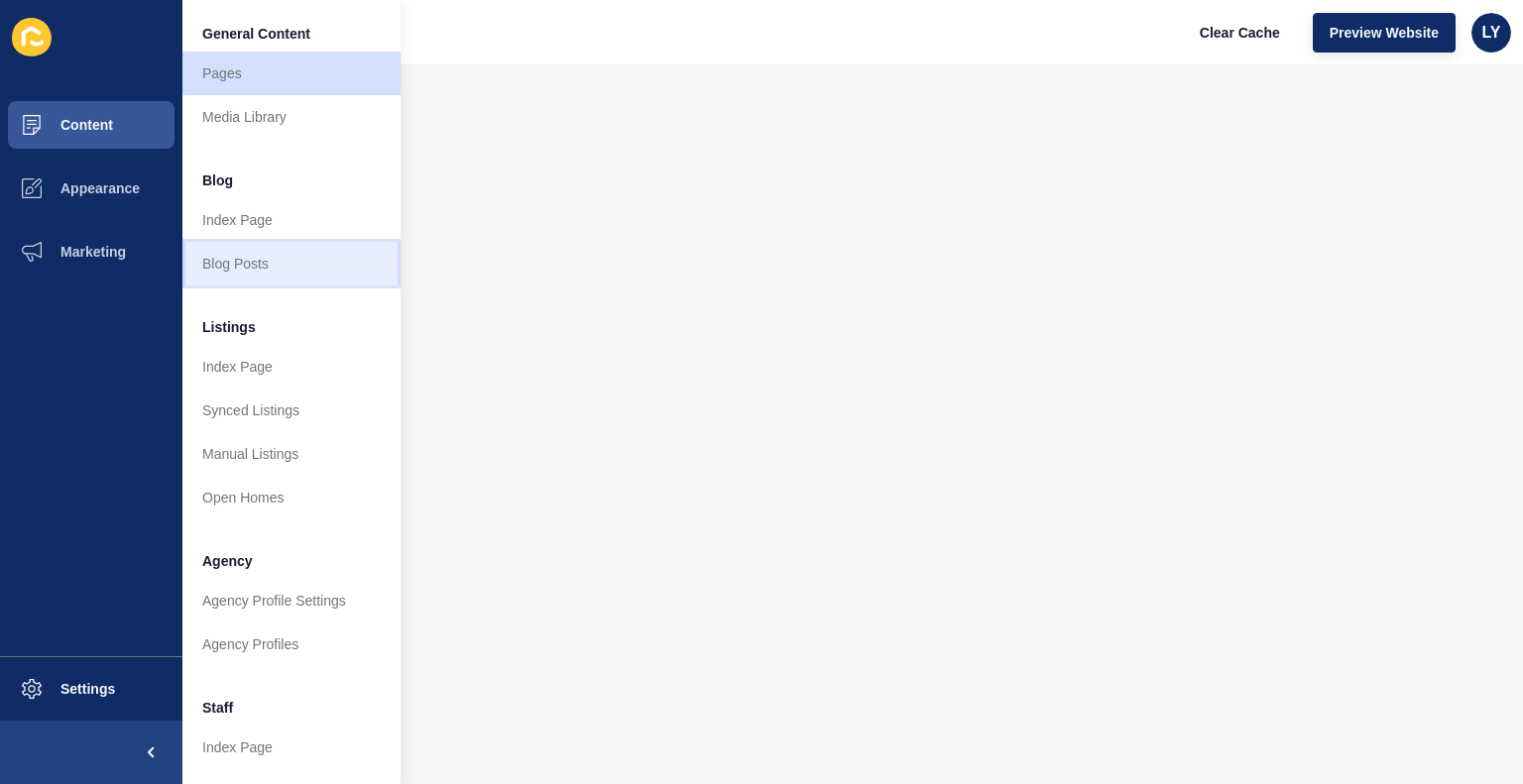click on "Blog Posts" at bounding box center [292, 264] 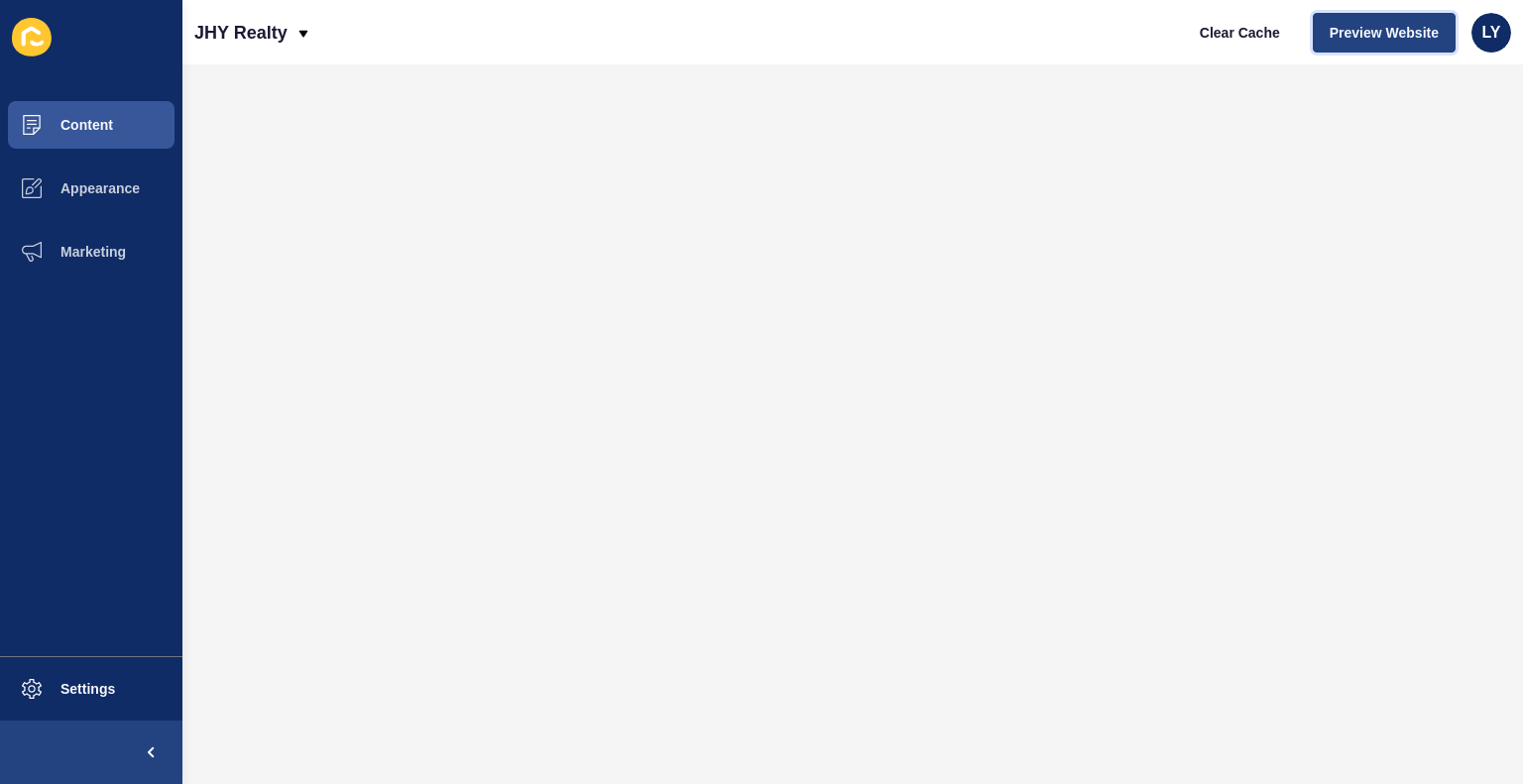click on "Preview Website" at bounding box center (1384, 33) 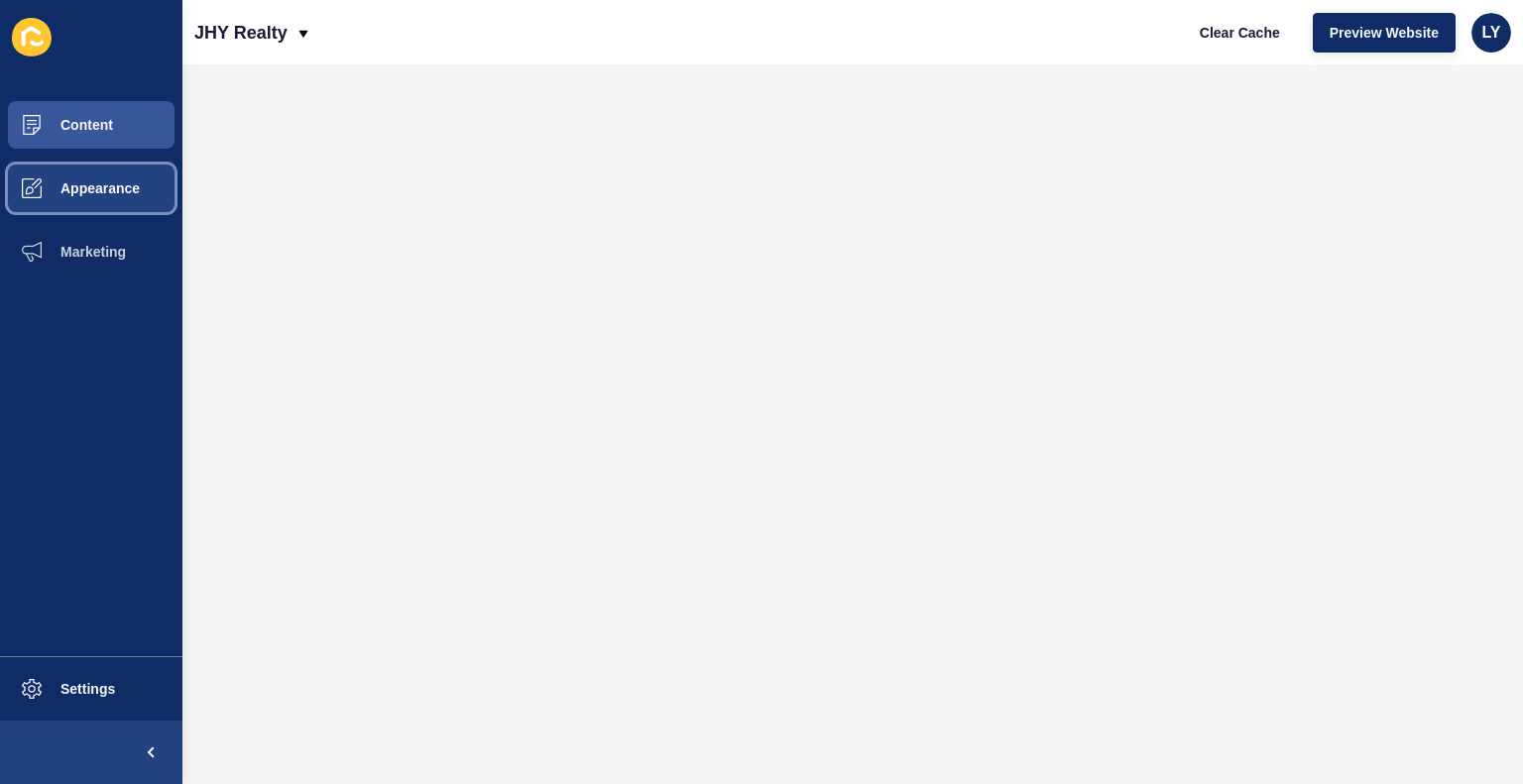click on "Appearance" at bounding box center [91, 188] 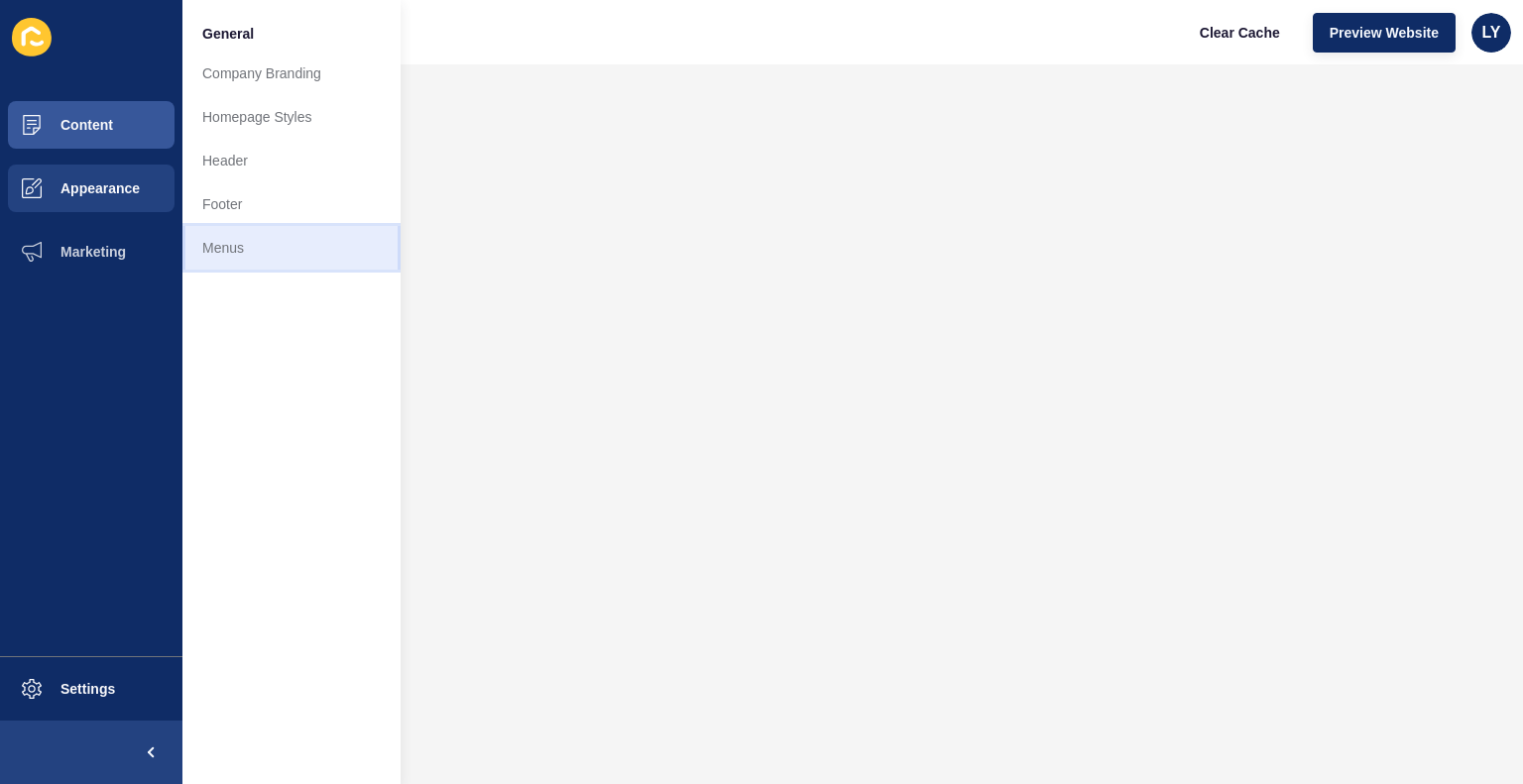 click on "Menus" at bounding box center [292, 248] 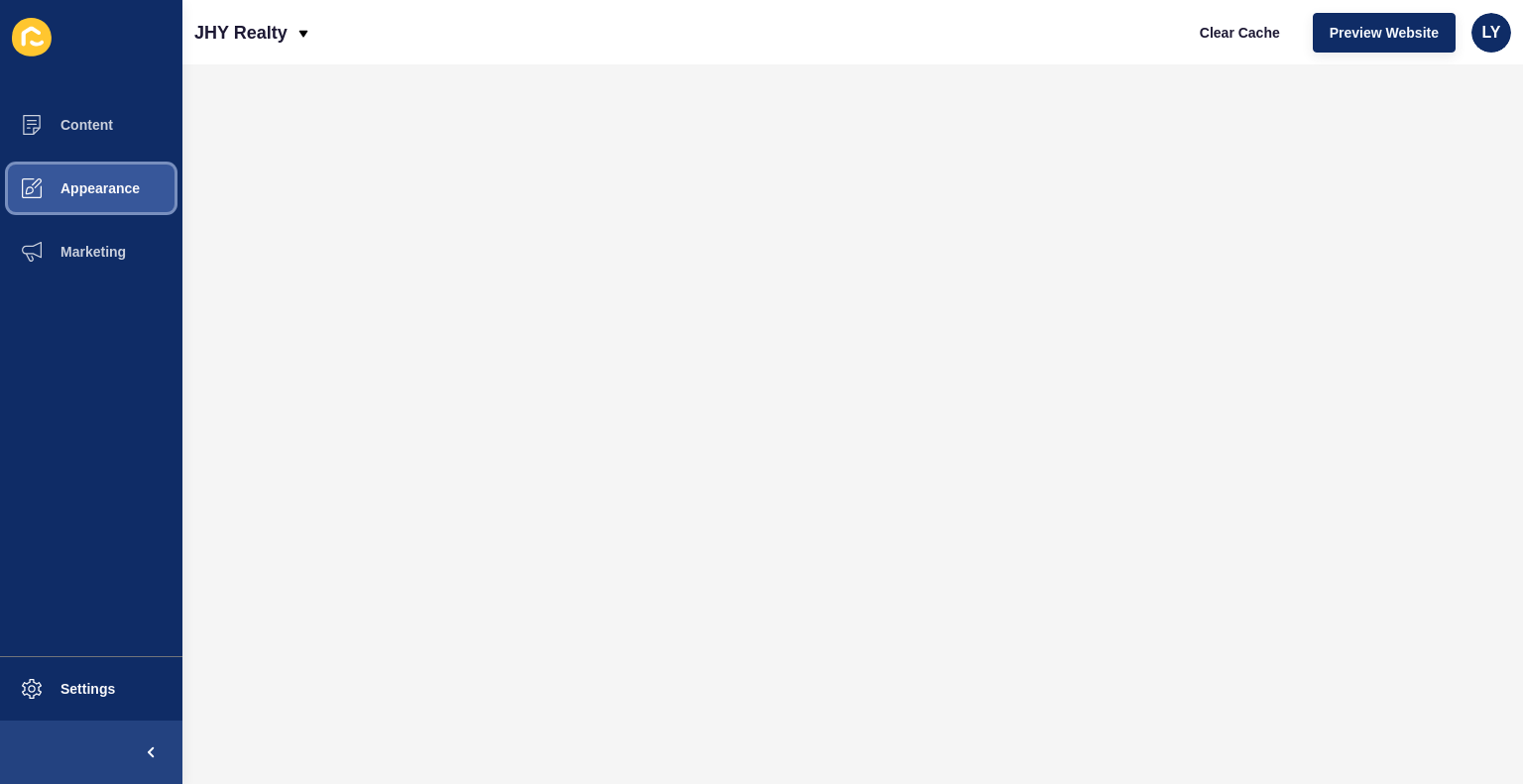 click on "Appearance" at bounding box center [91, 188] 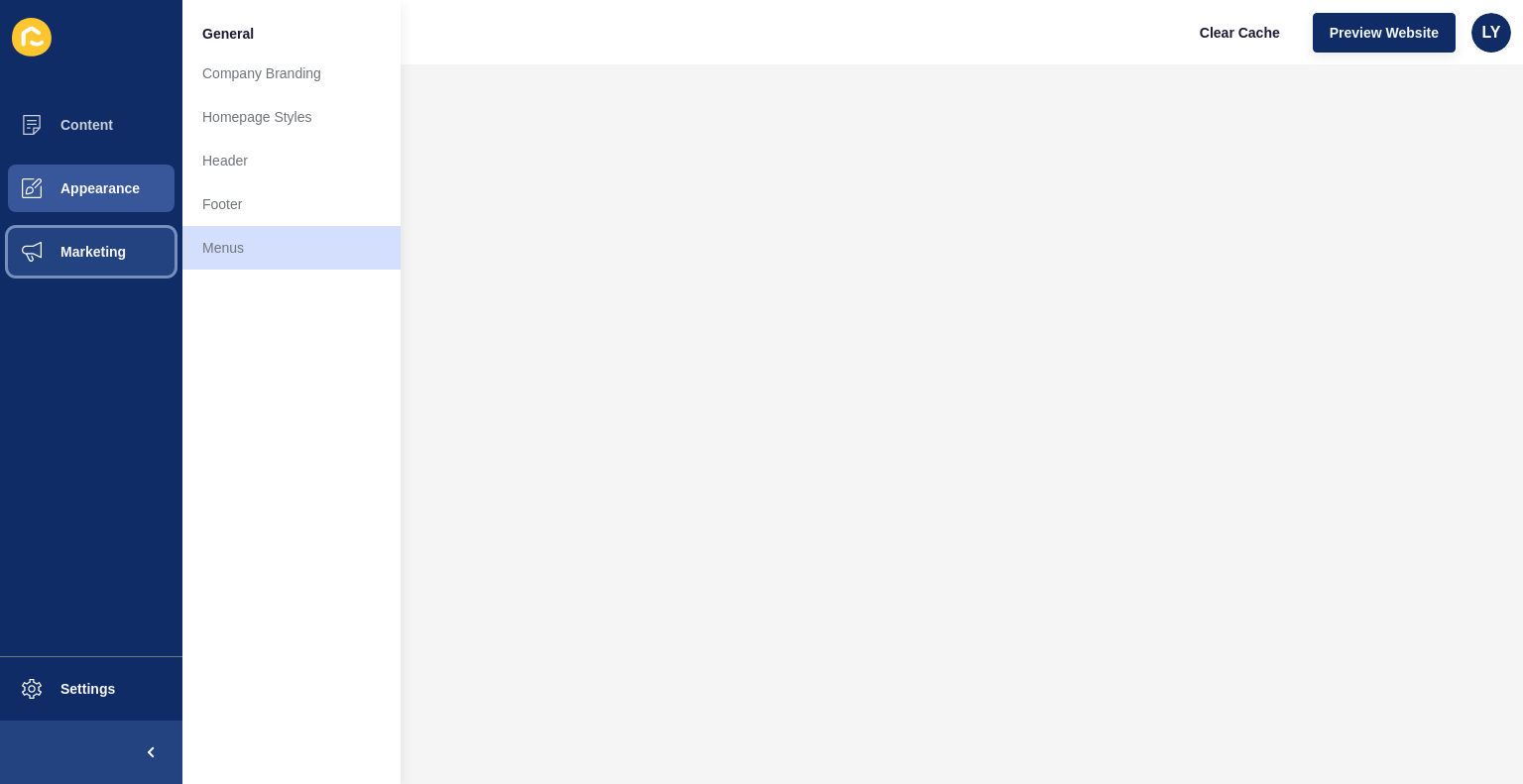 click on "Marketing" at bounding box center [61, 252] 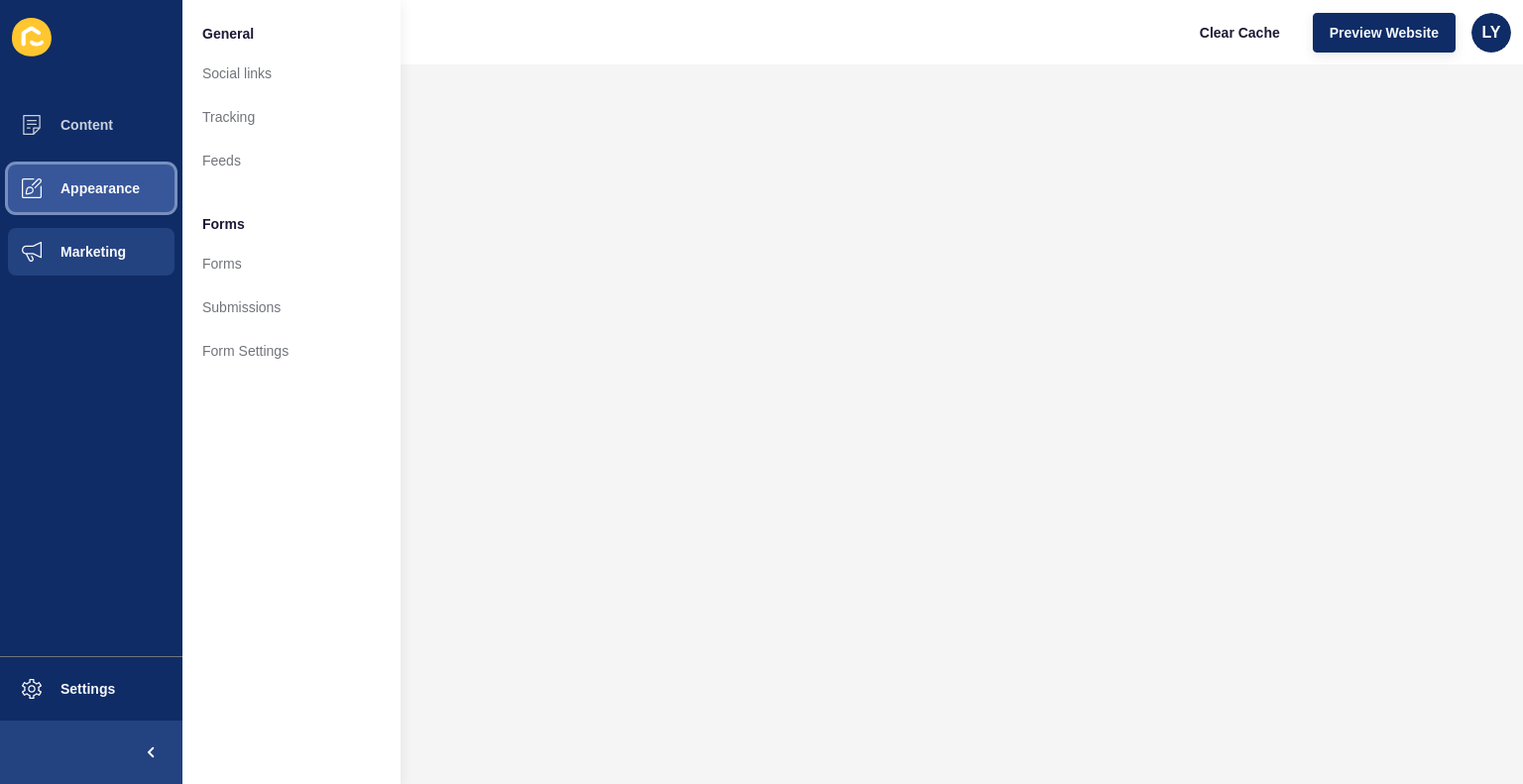 click on "Appearance" at bounding box center [68, 188] 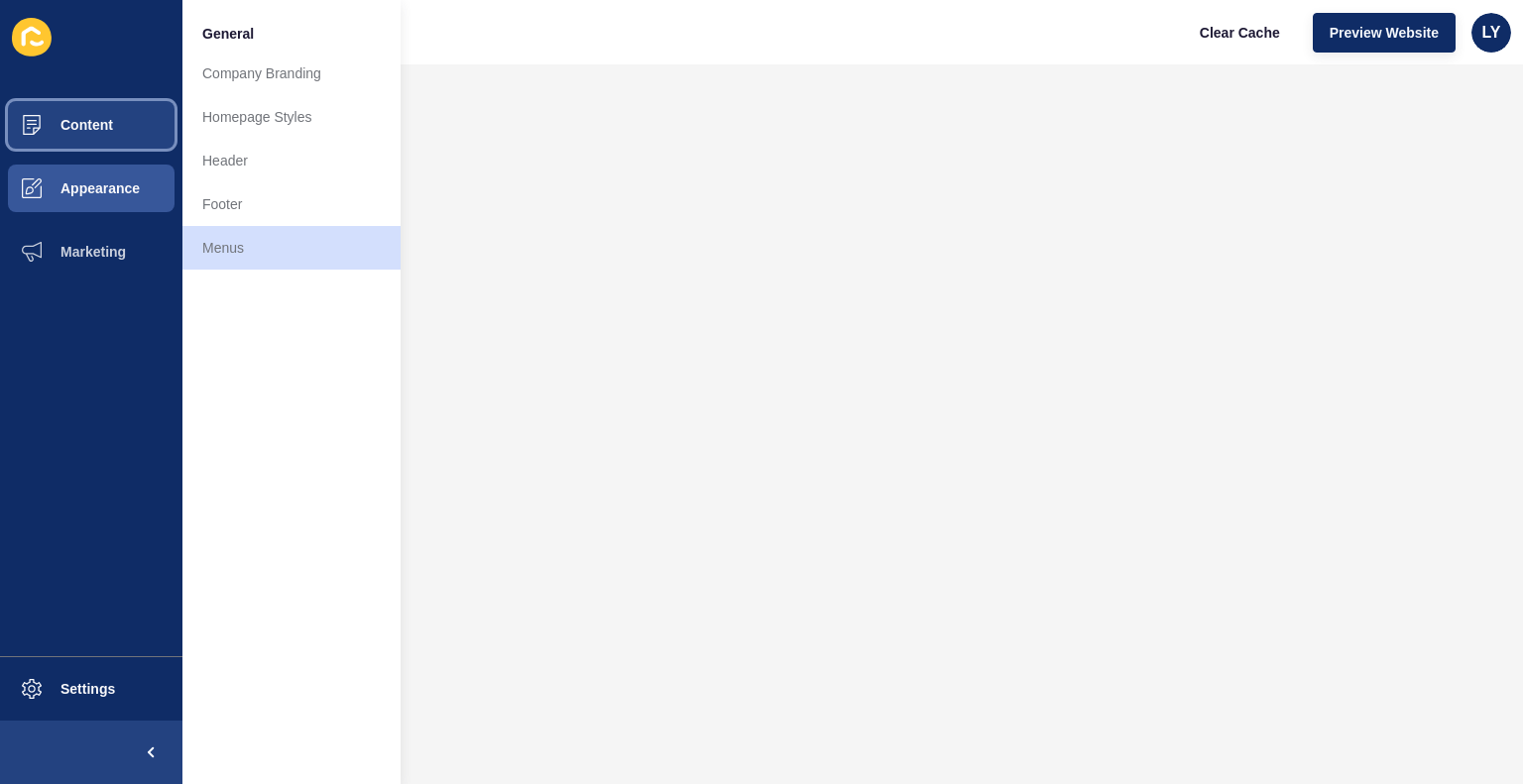 click on "Content" at bounding box center [55, 125] 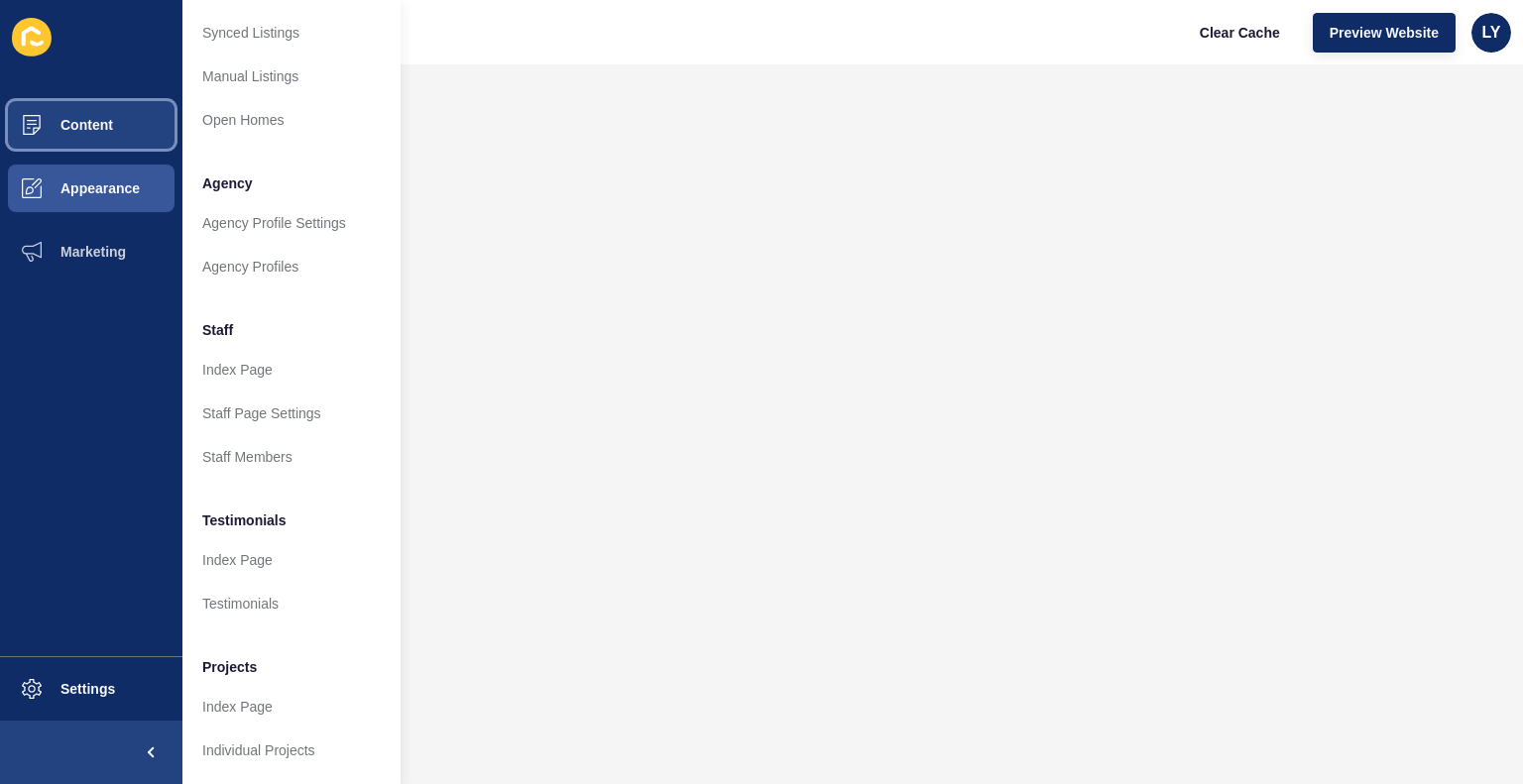 scroll, scrollTop: 0, scrollLeft: 0, axis: both 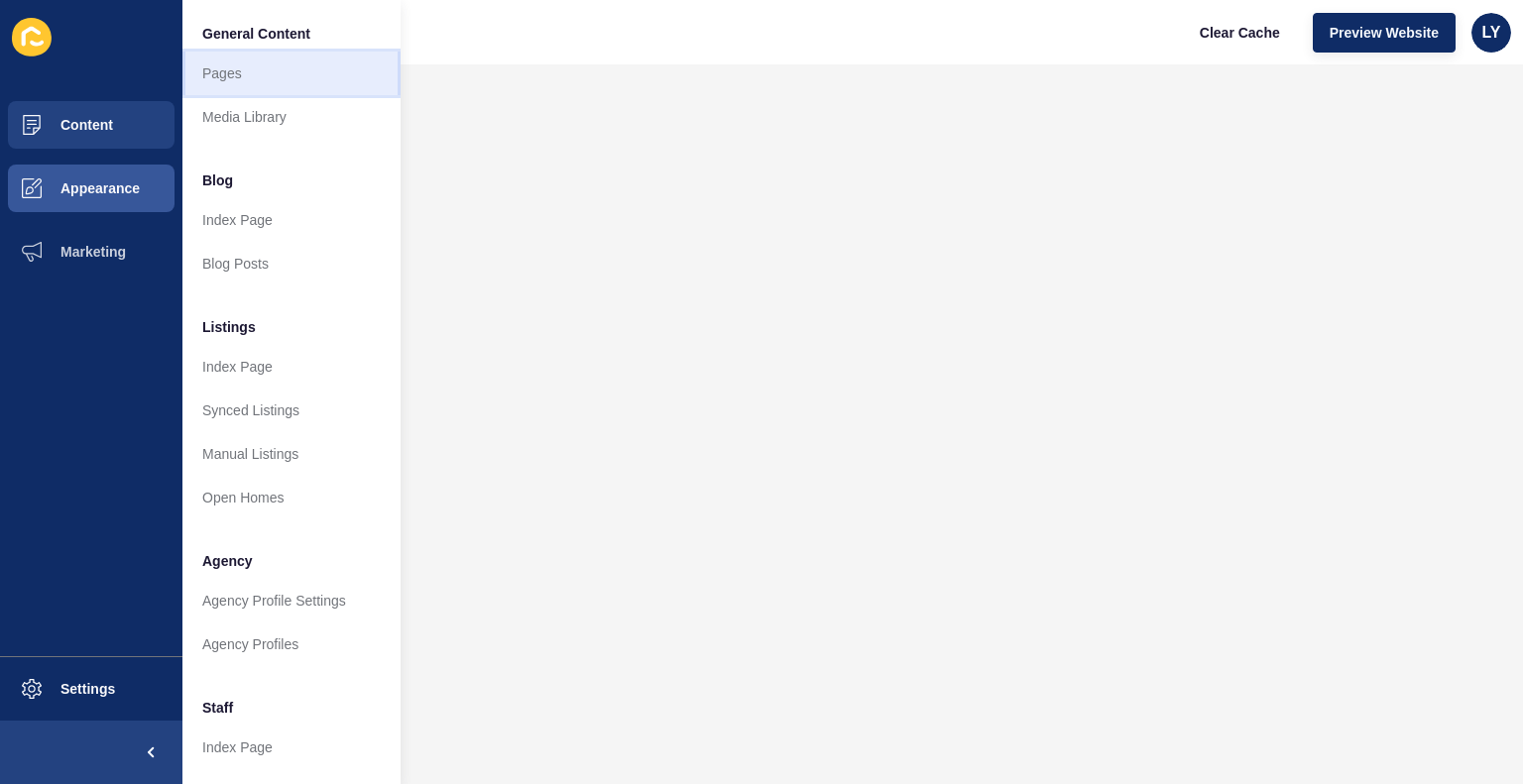 click on "Pages" at bounding box center [292, 73] 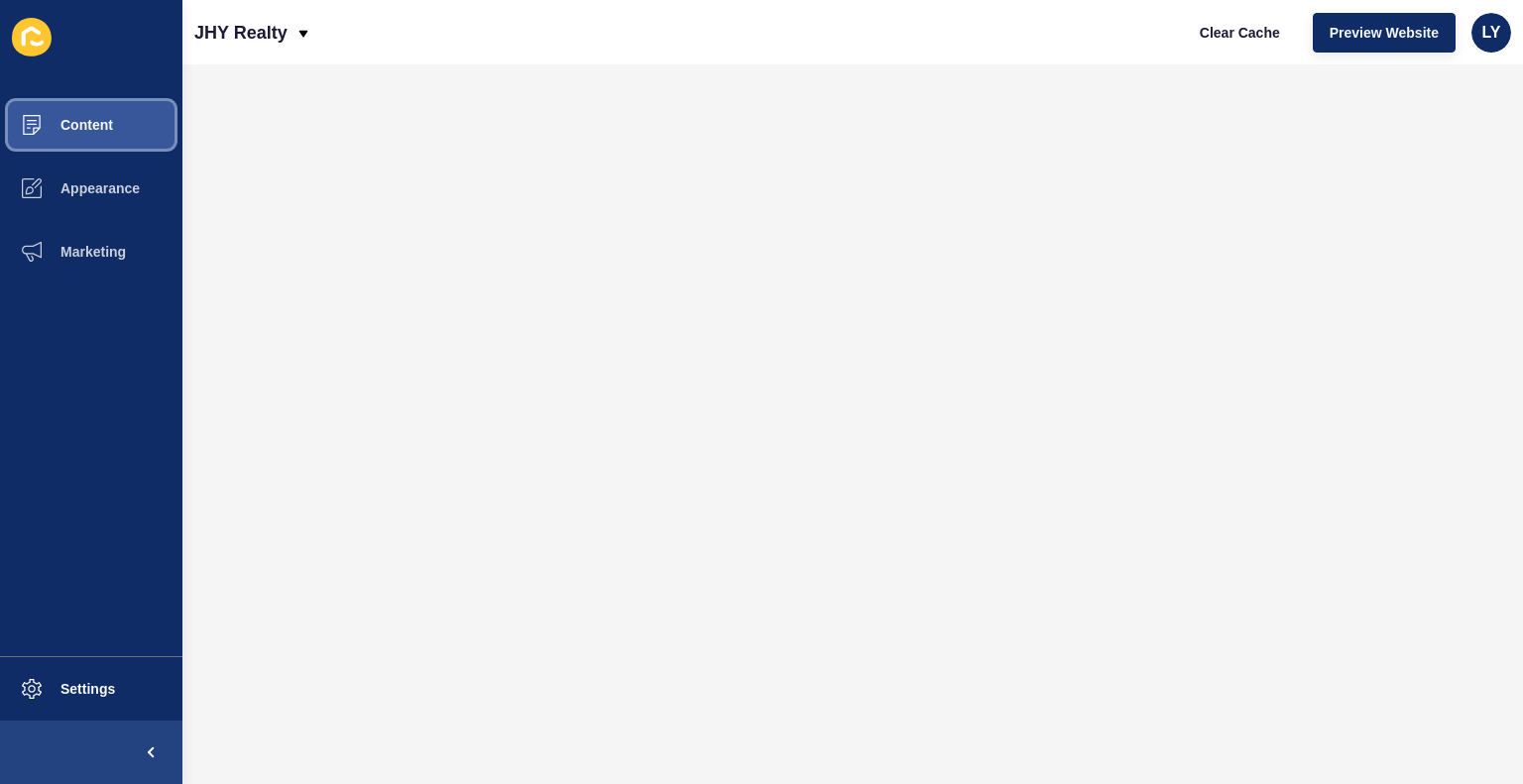 click on "Content" at bounding box center (55, 125) 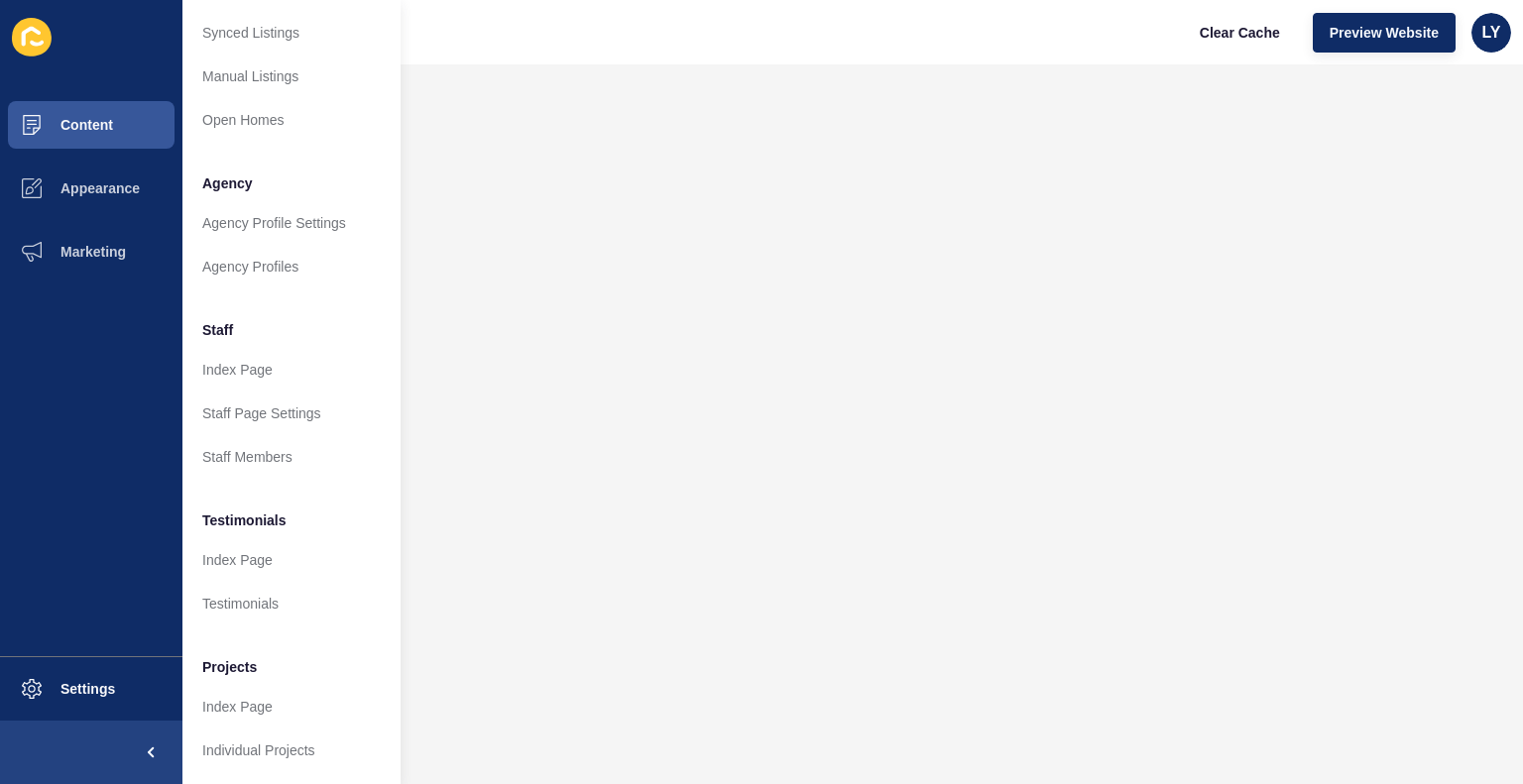 scroll, scrollTop: 0, scrollLeft: 0, axis: both 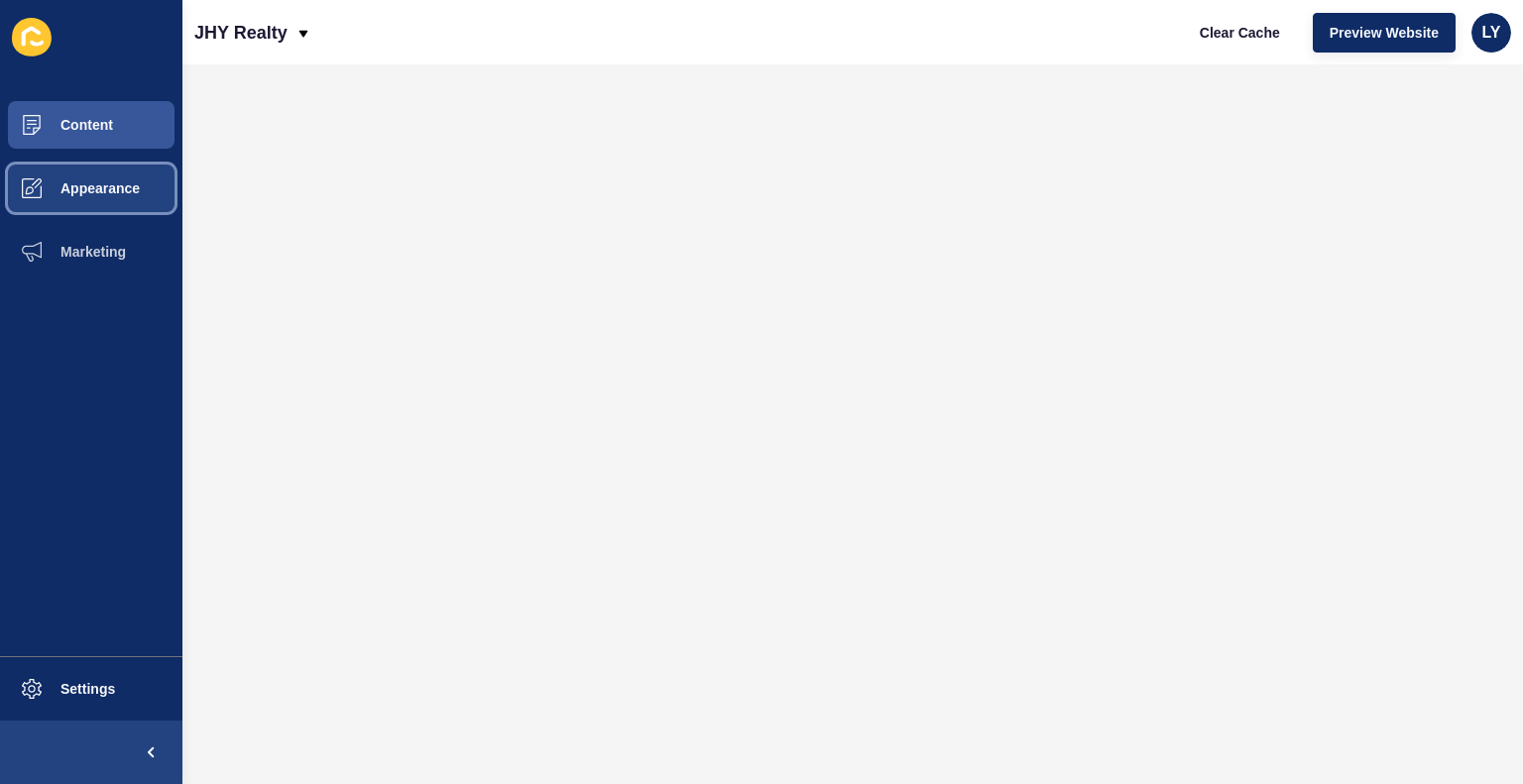 click on "Appearance" at bounding box center (91, 188) 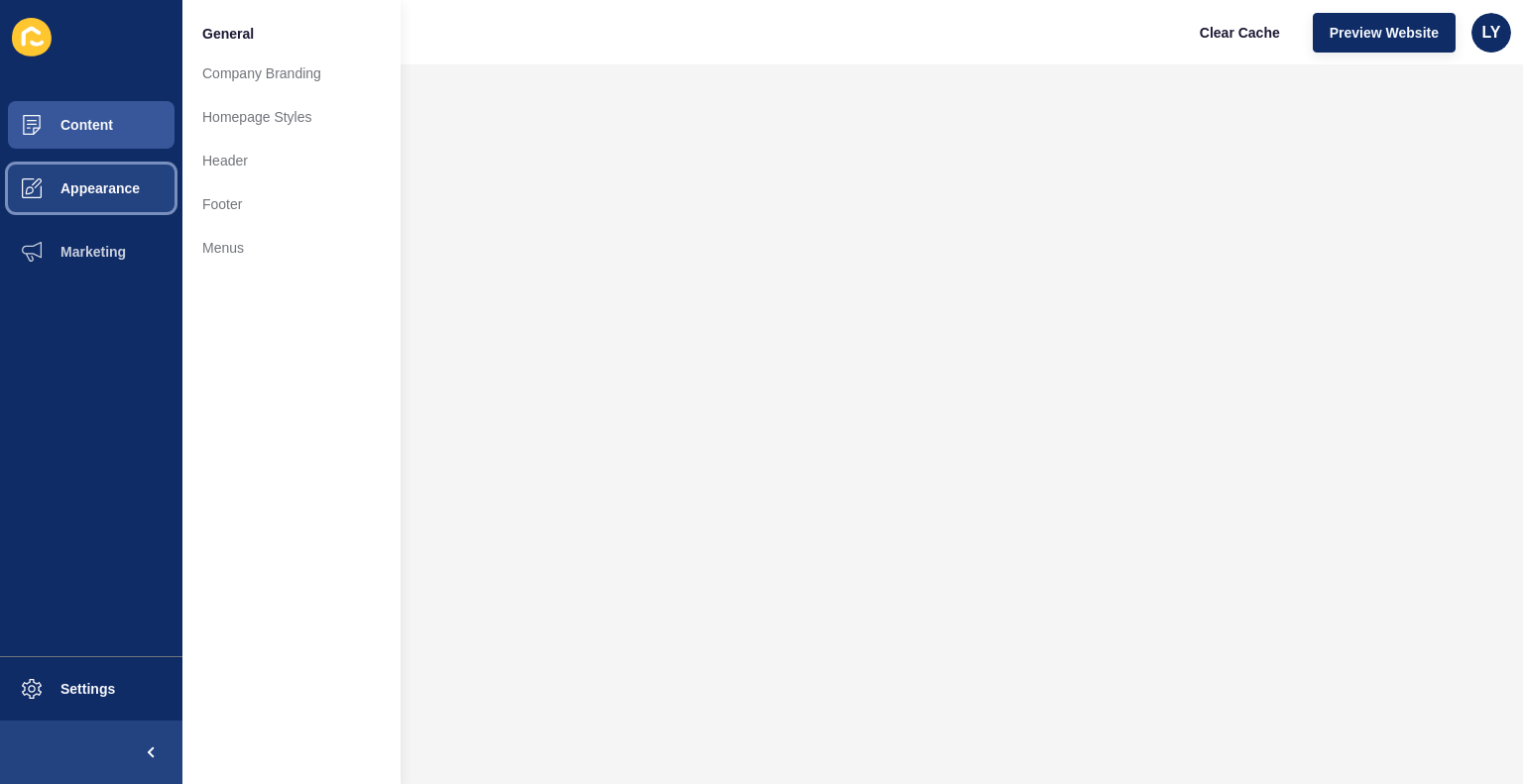 click on "Appearance" at bounding box center (91, 188) 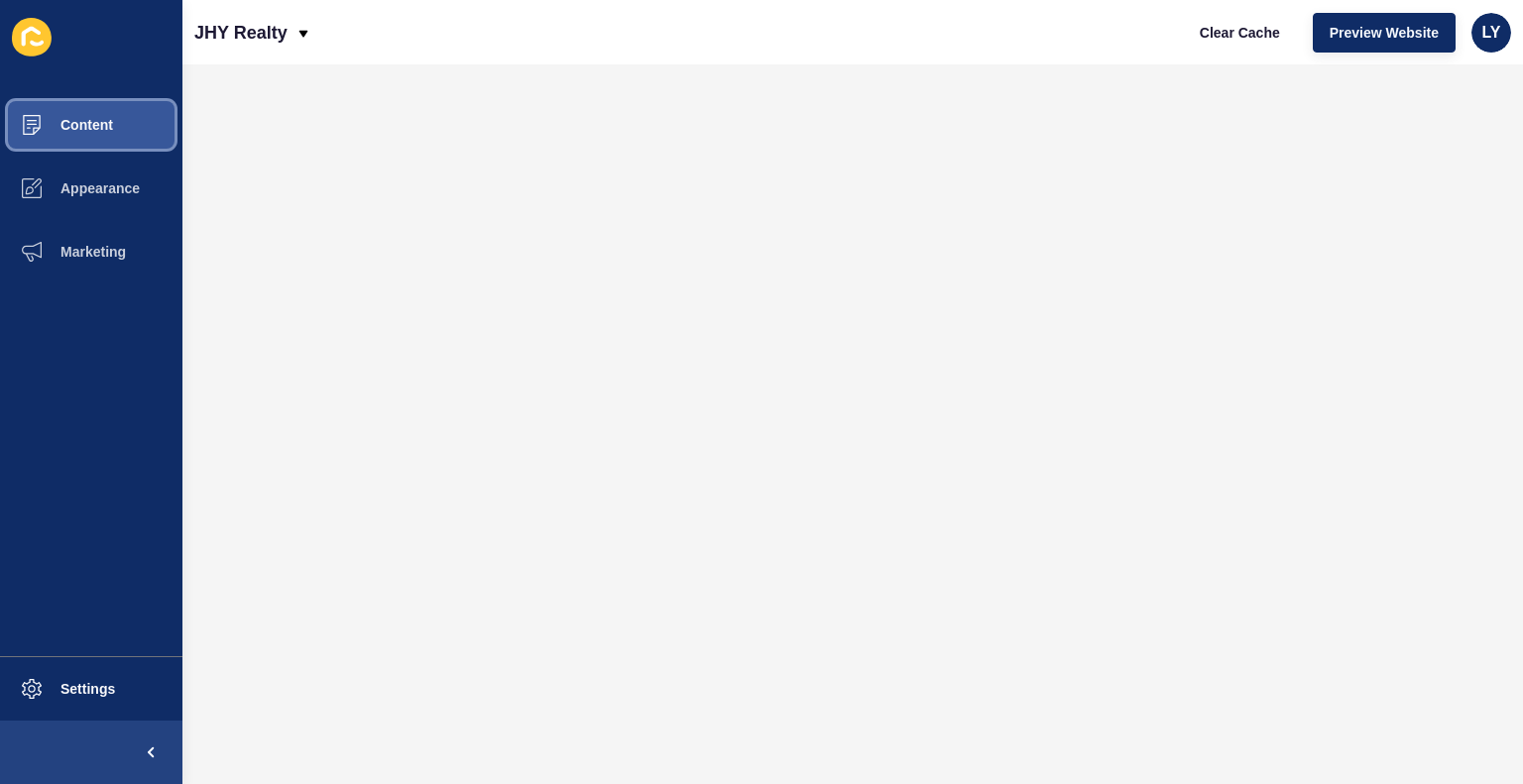 click on "Content" at bounding box center (55, 125) 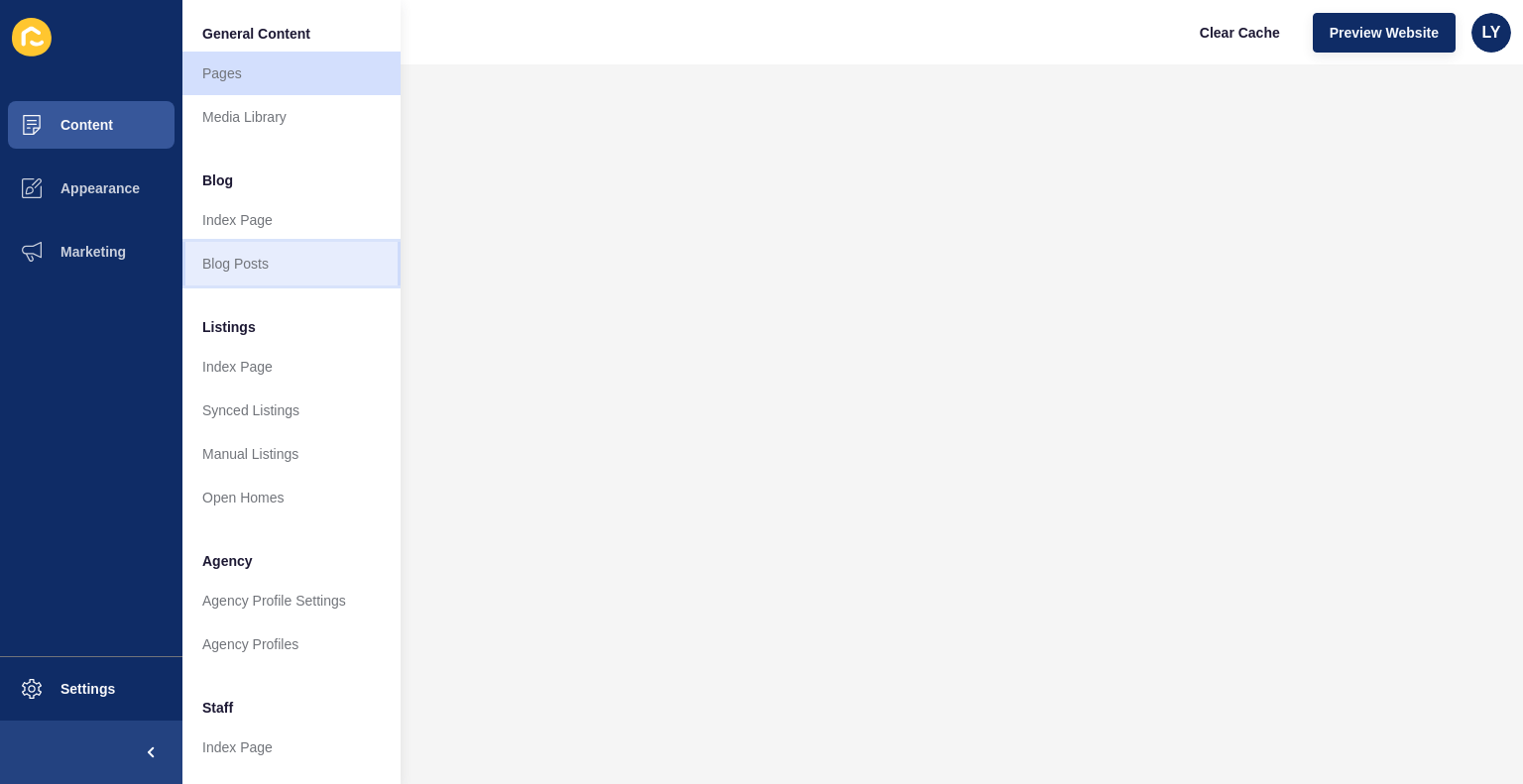 click on "Blog Posts" at bounding box center (292, 264) 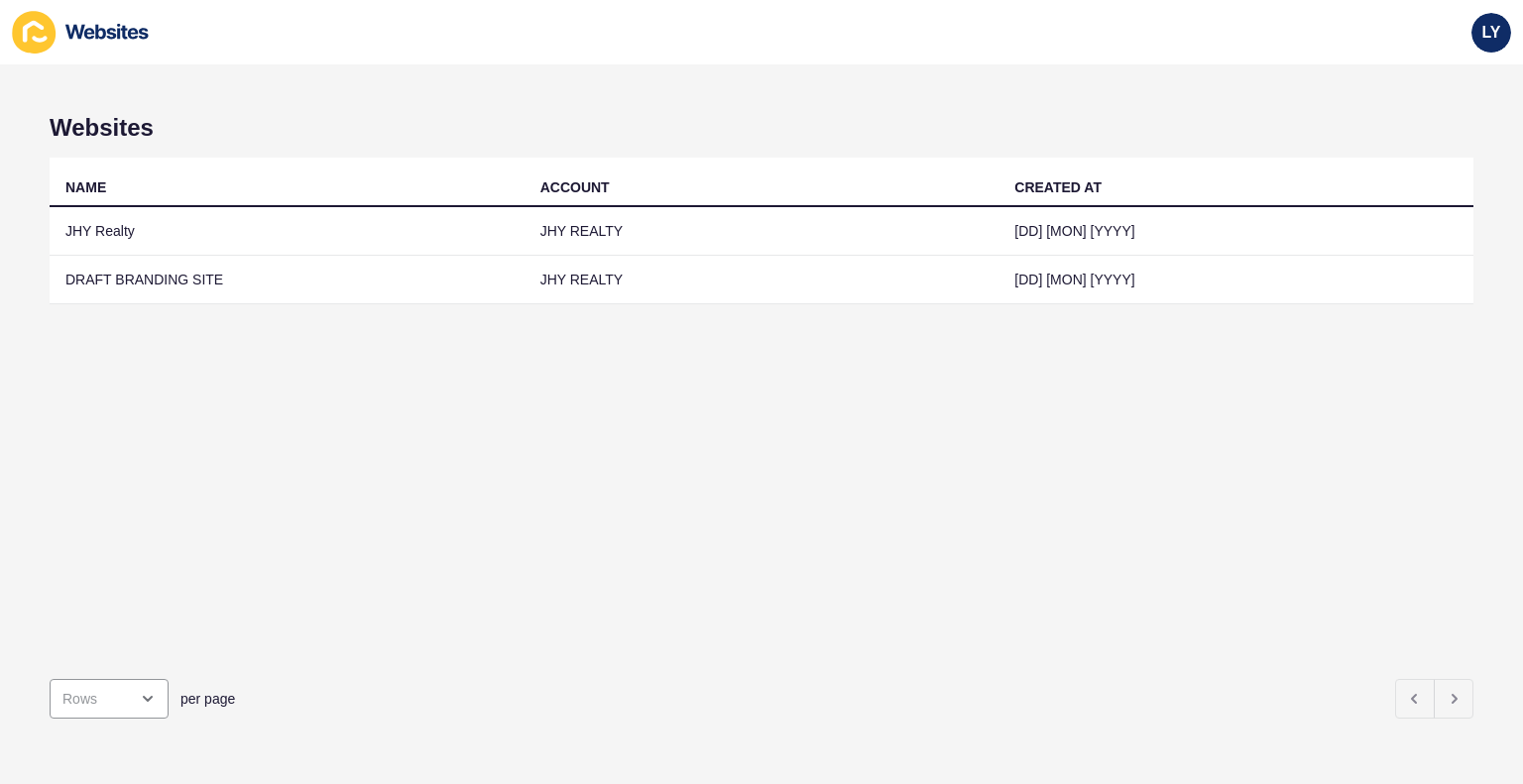 scroll, scrollTop: 0, scrollLeft: 0, axis: both 